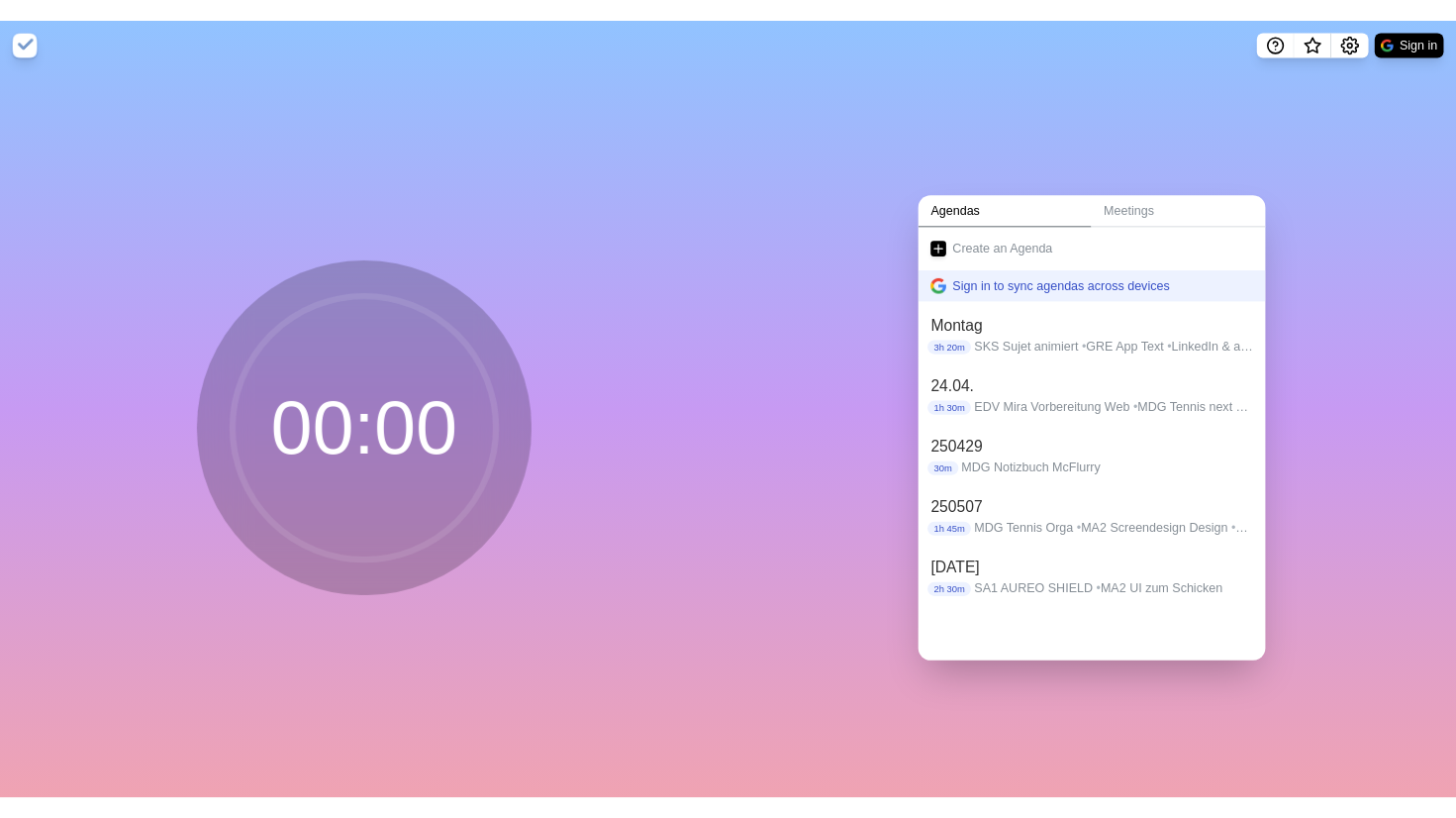 scroll, scrollTop: 0, scrollLeft: 0, axis: both 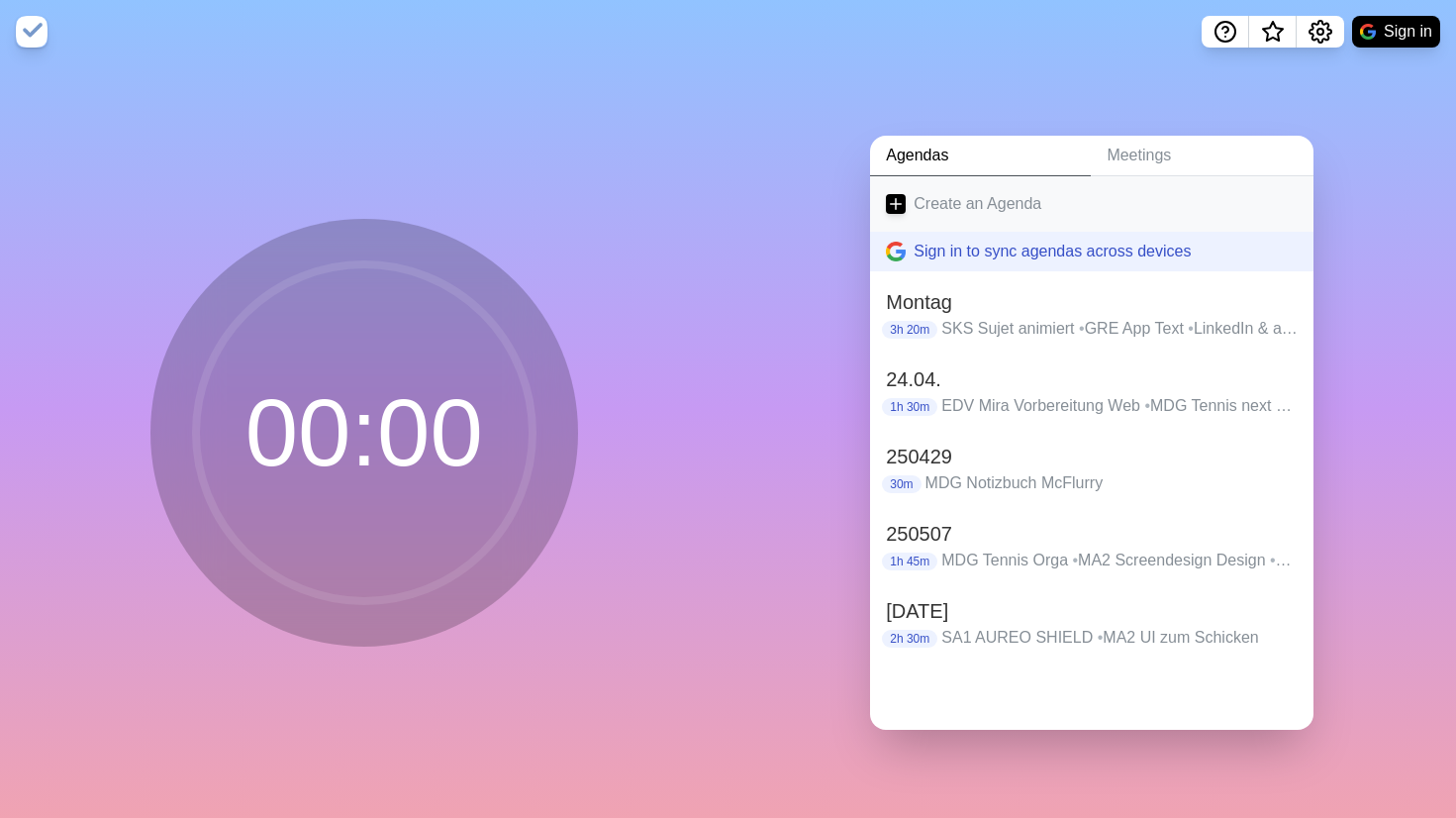 click on "Create an Agenda" at bounding box center (1092, 204) 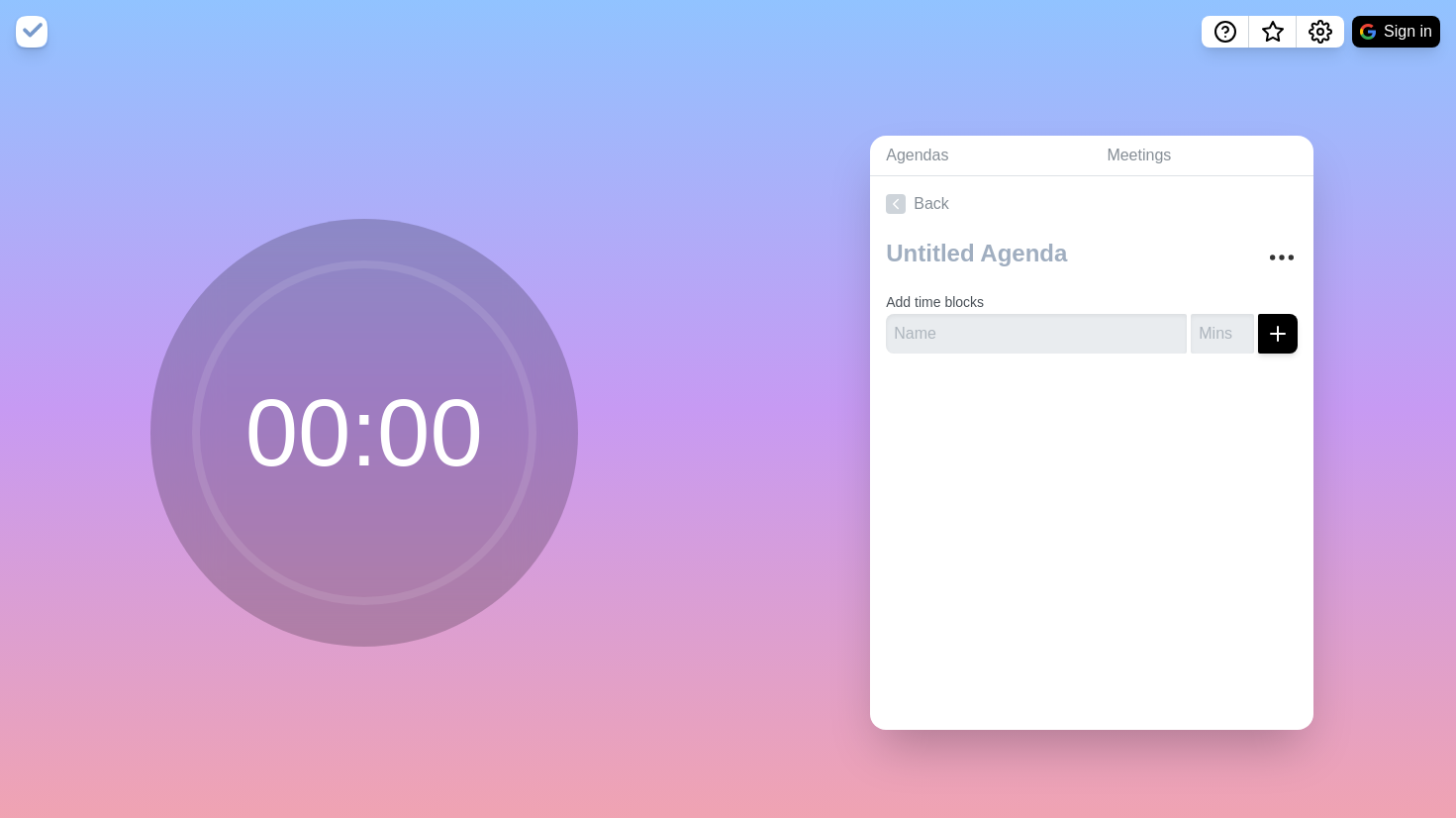 click on "Add time blocks" at bounding box center [1092, 318] 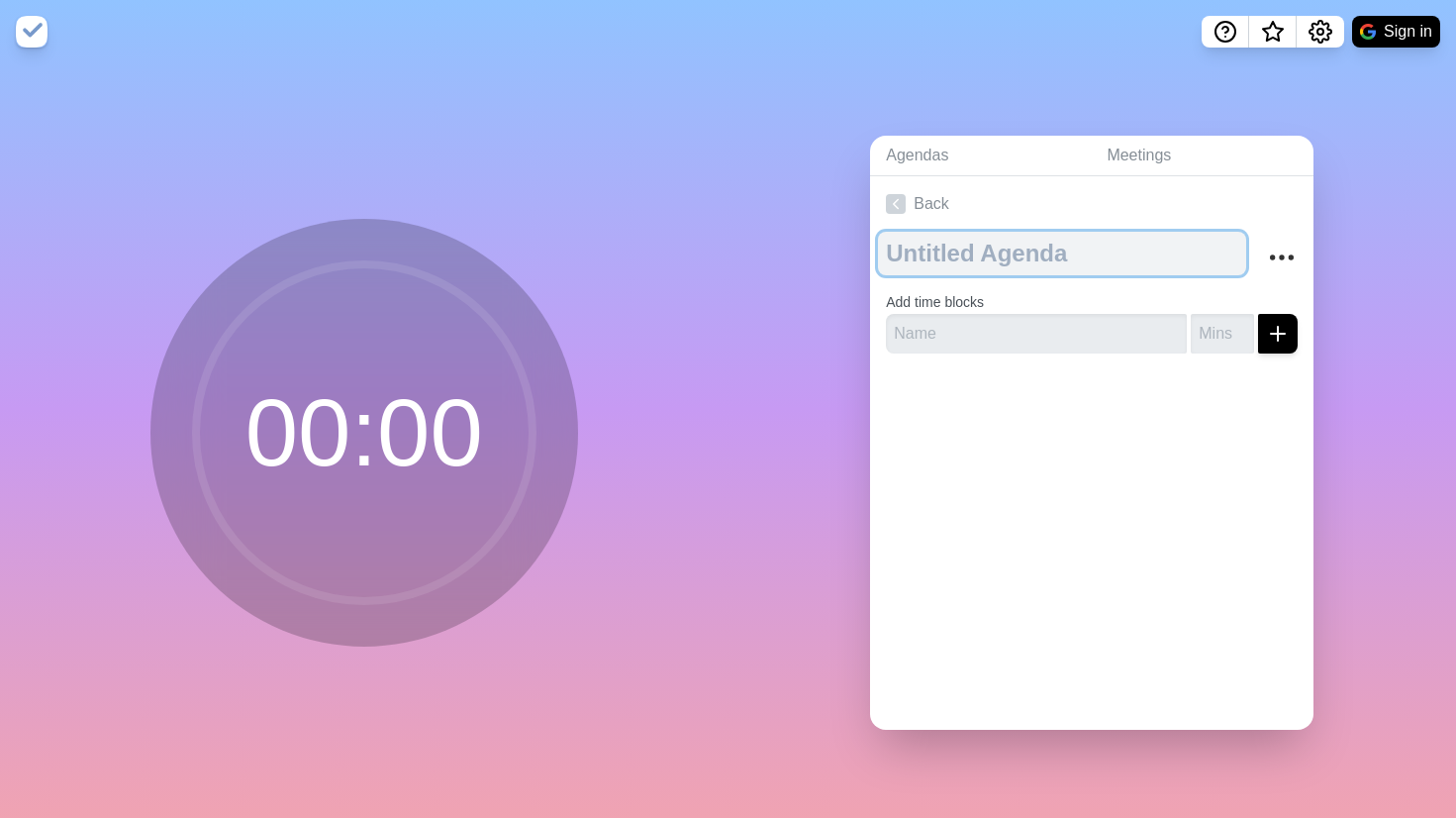 click at bounding box center [1062, 254] 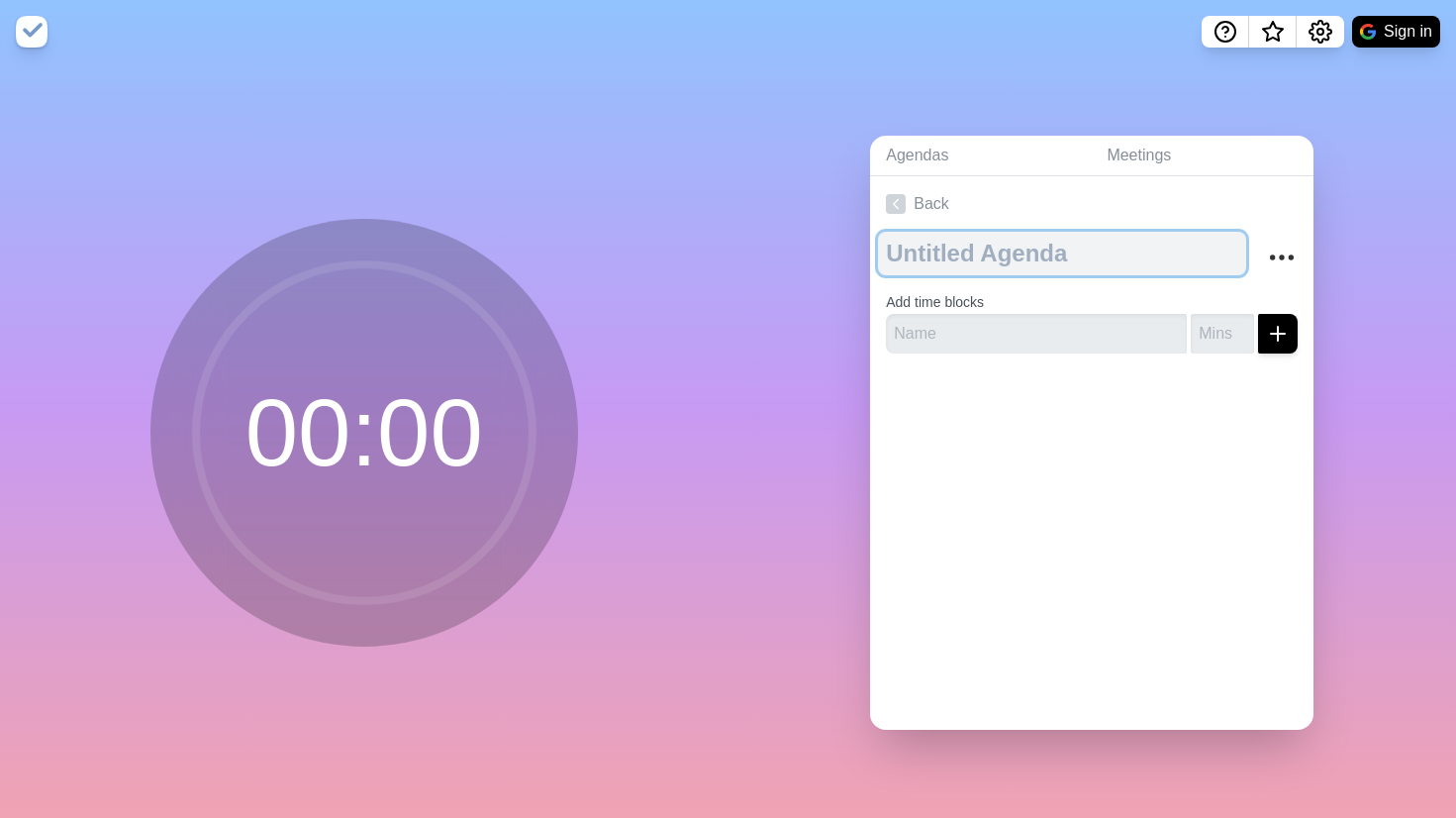 paste on "250718" 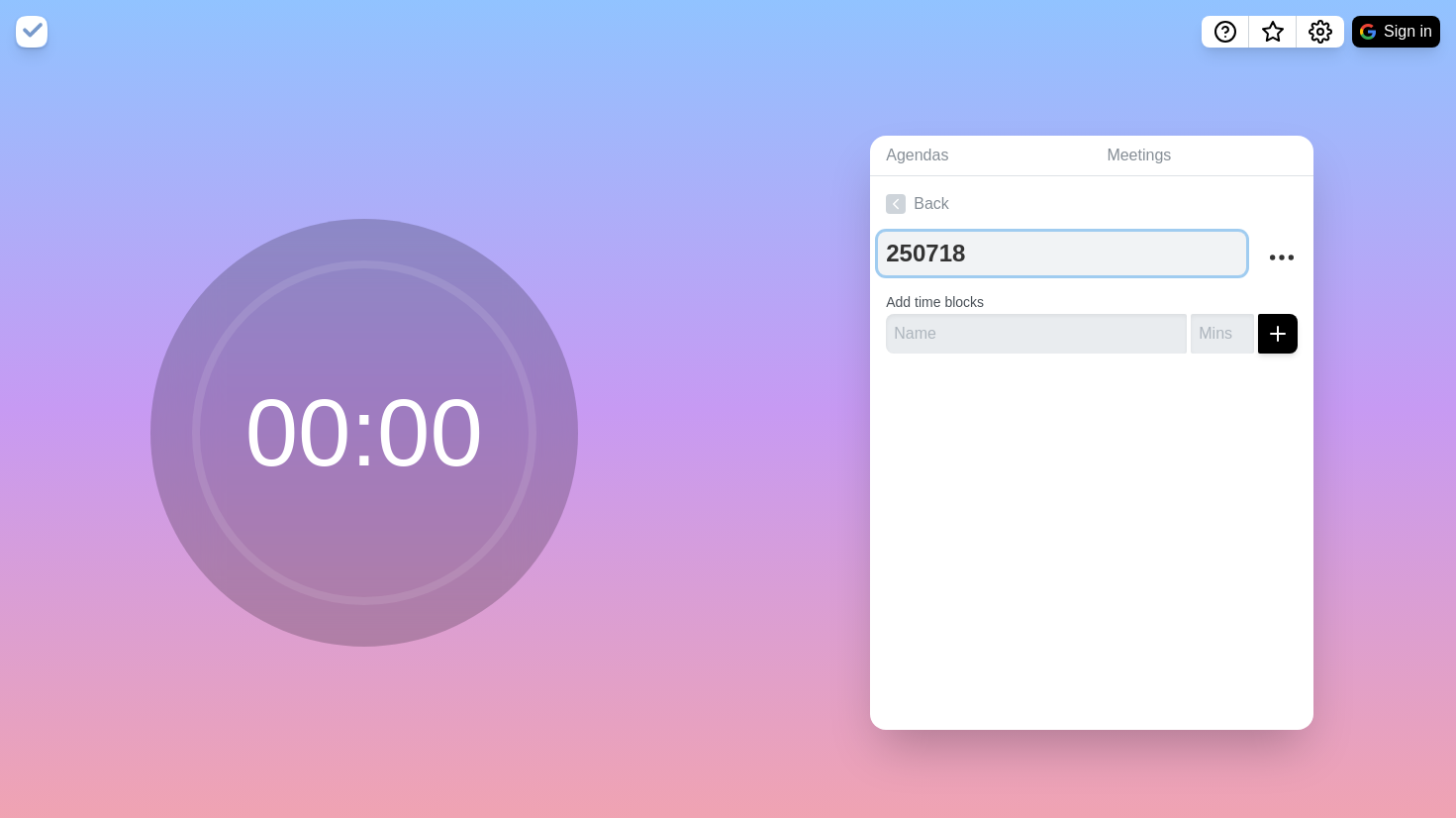 type on "250718" 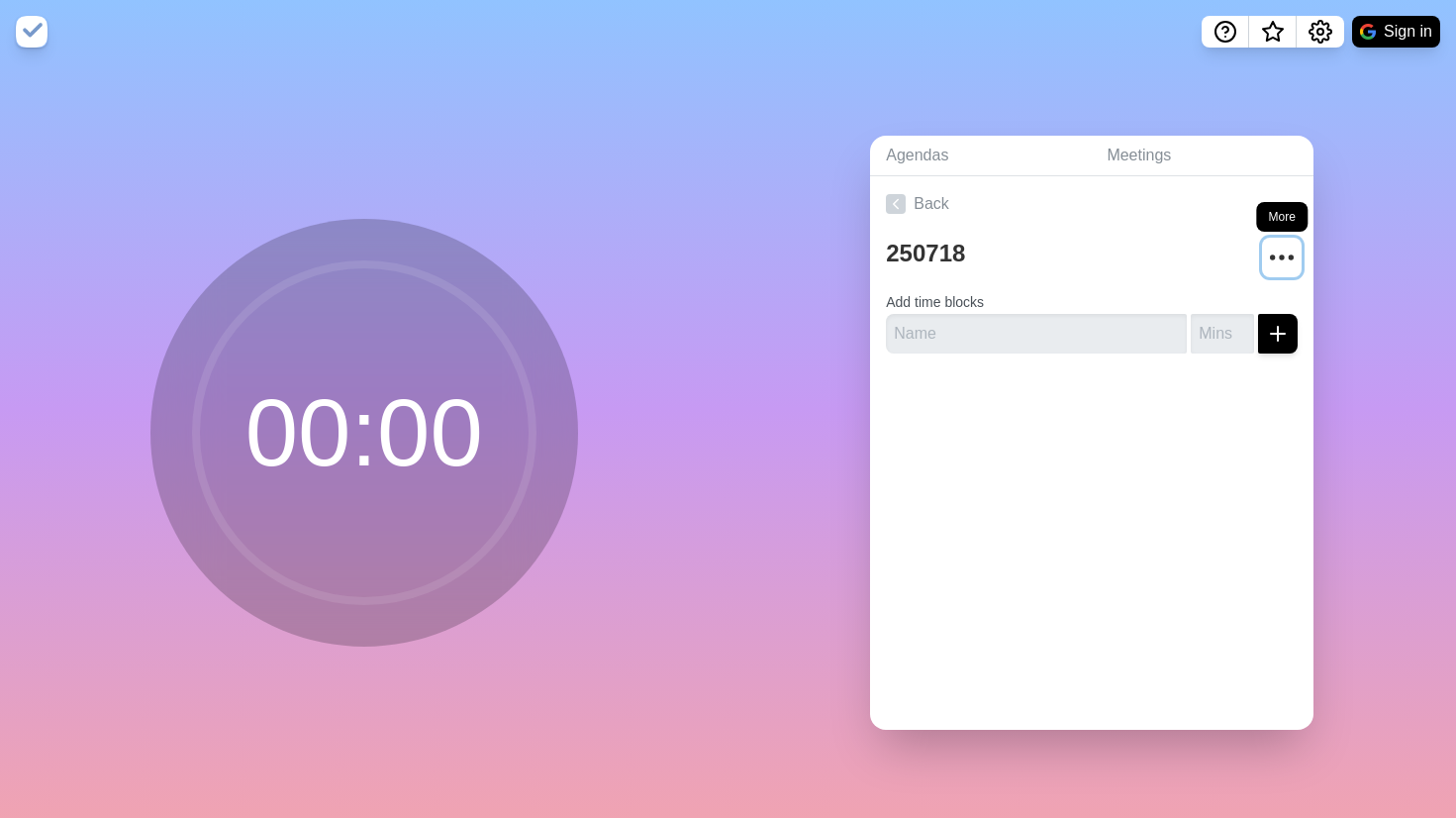 type 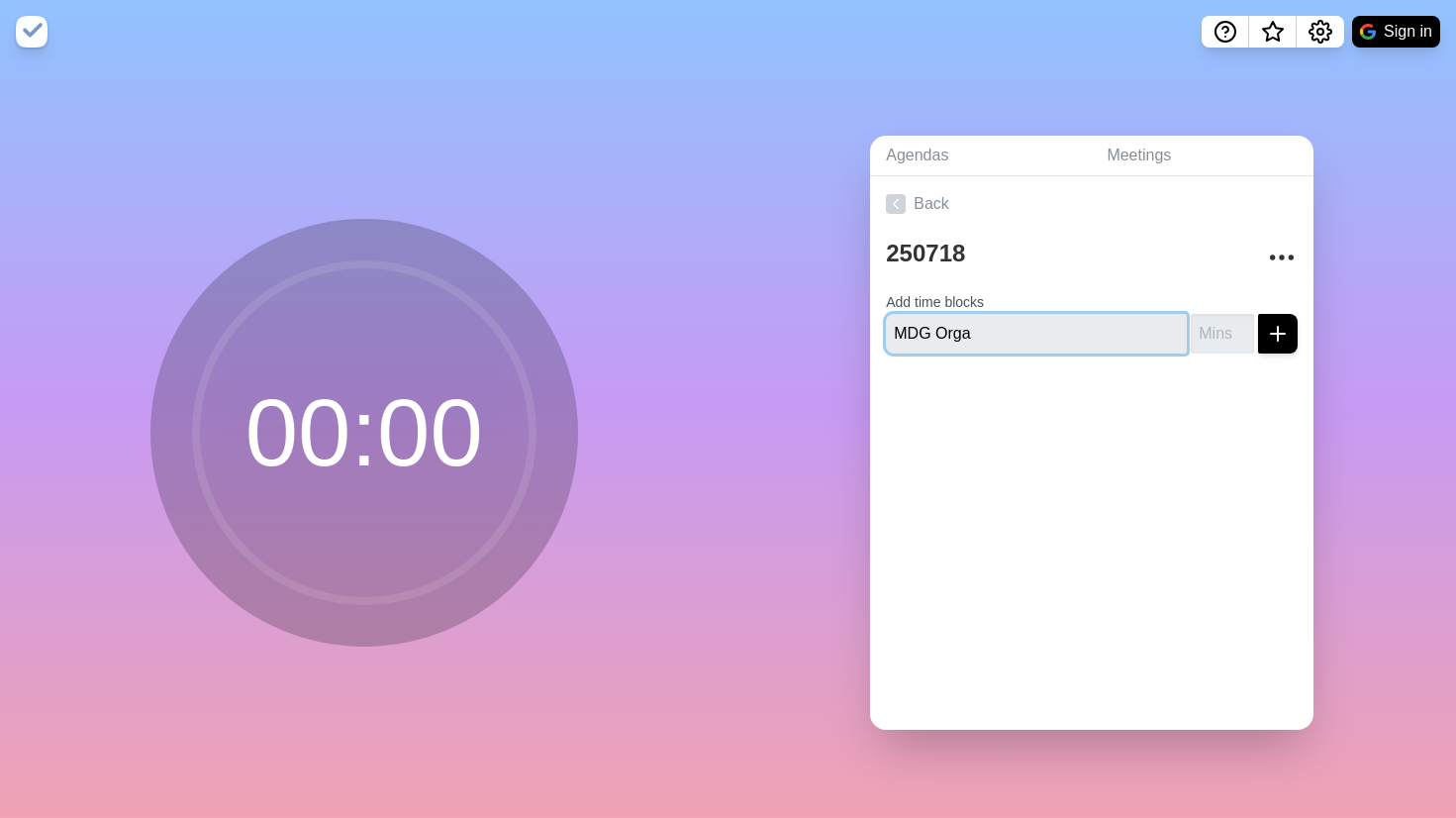type on "MDG Orga" 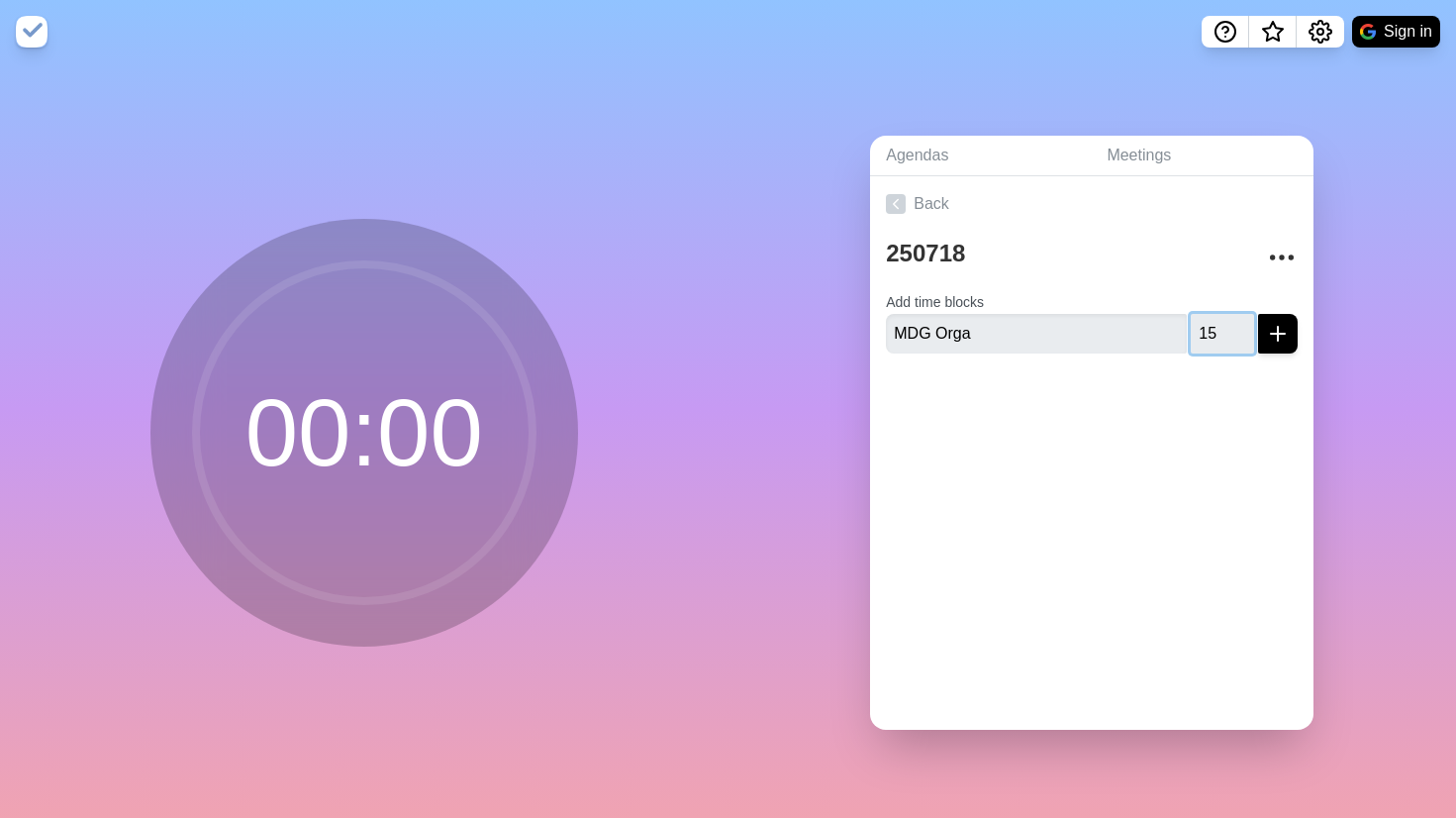 type on "15" 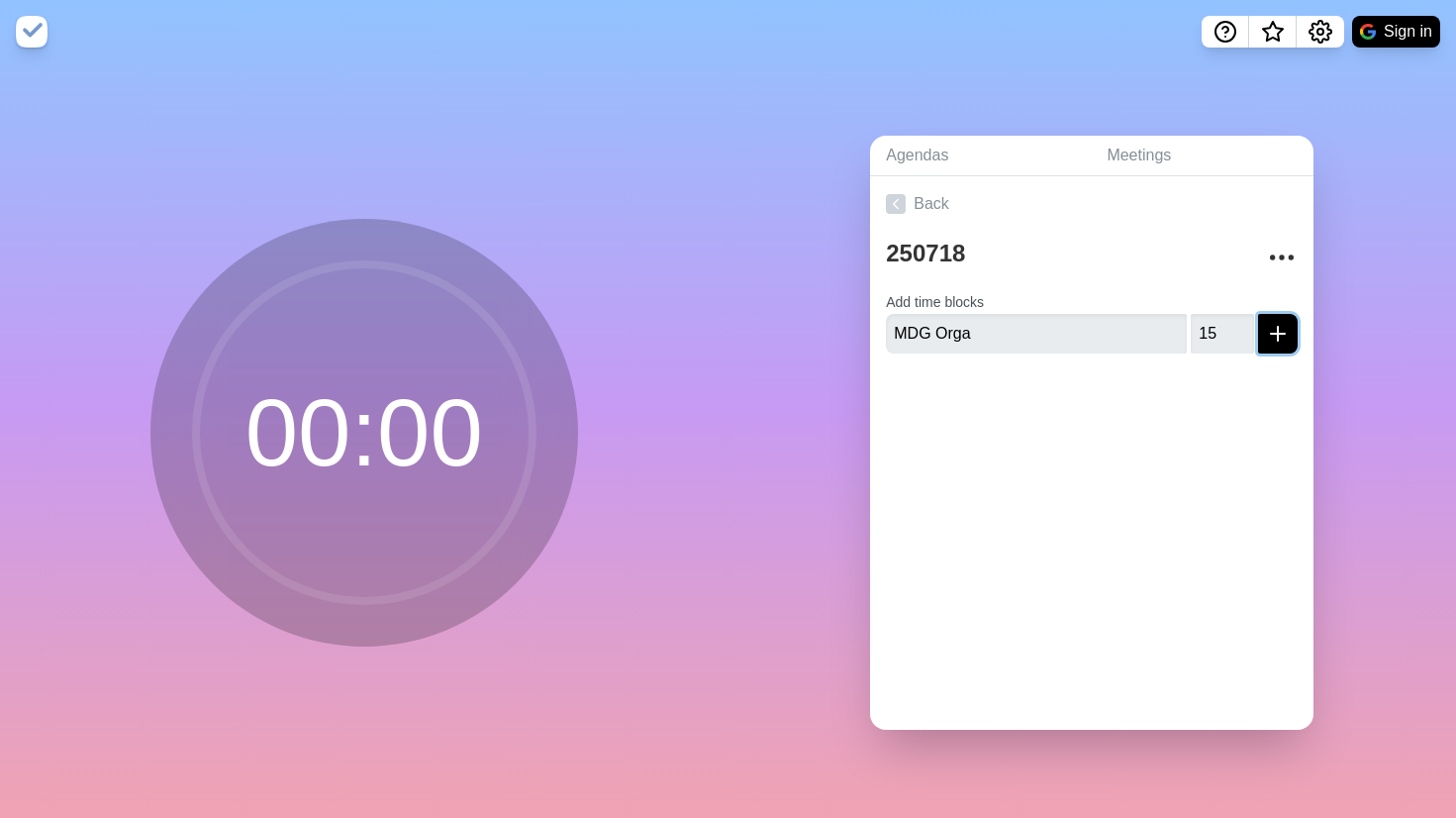type 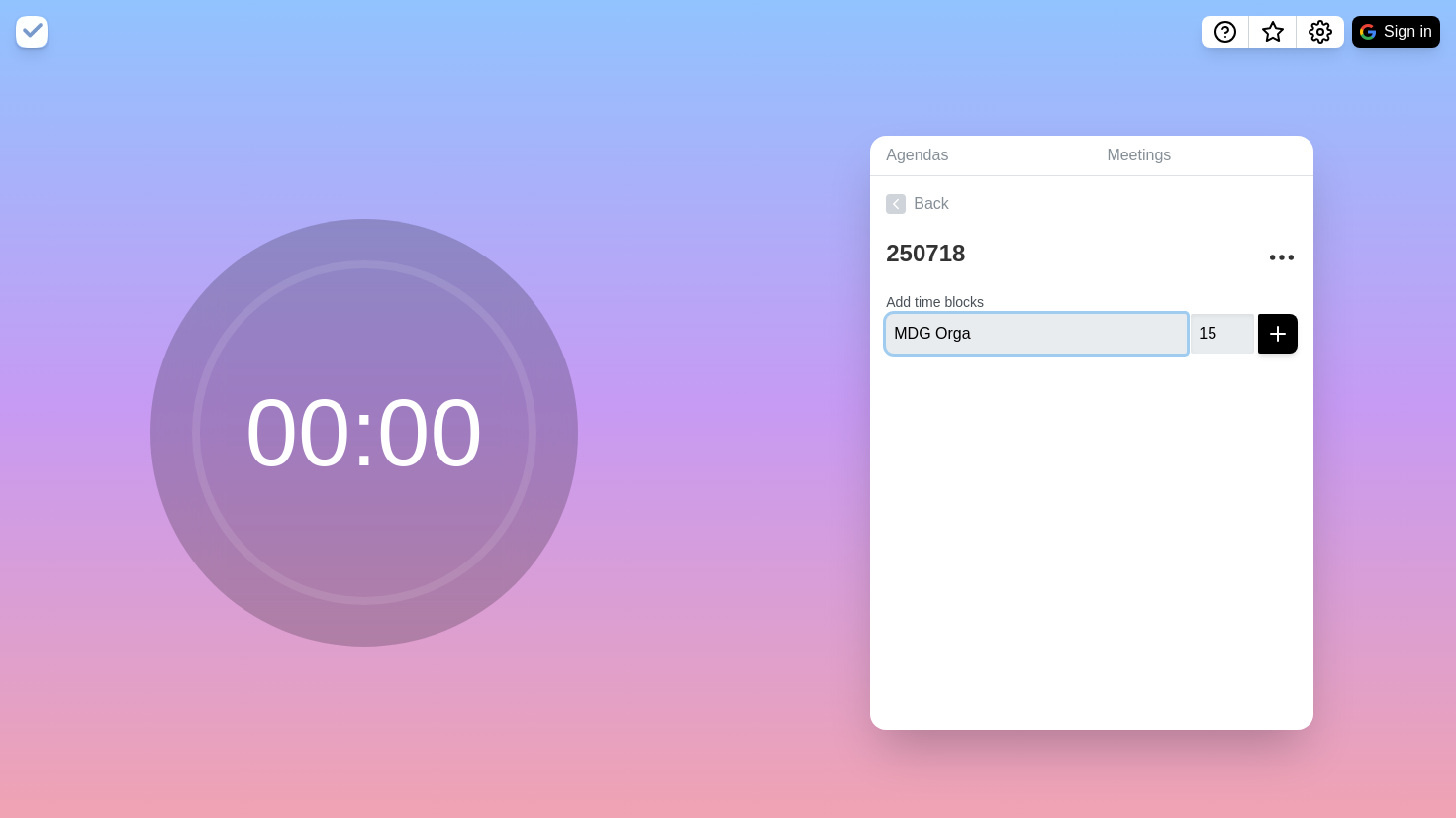type 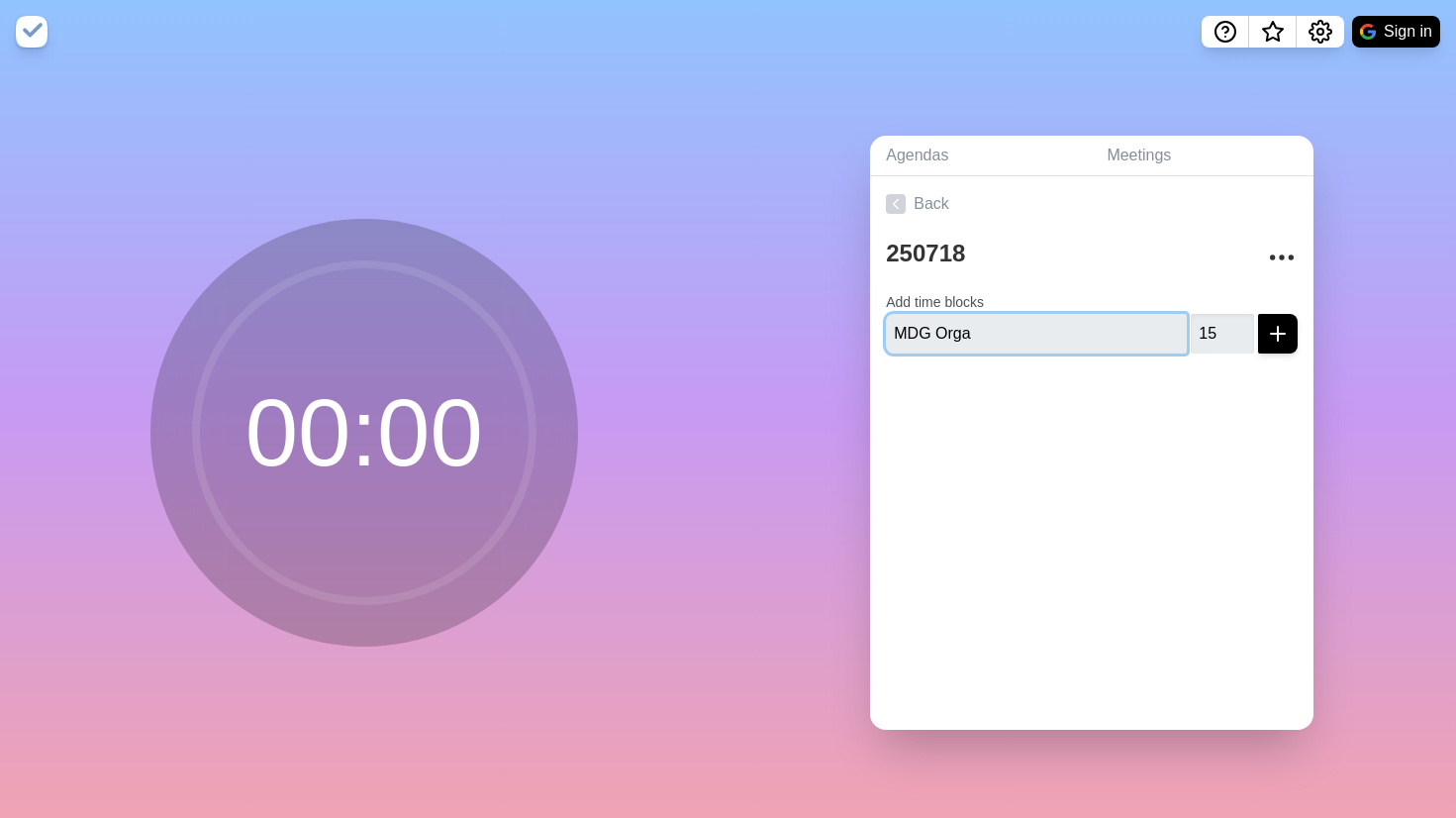 type 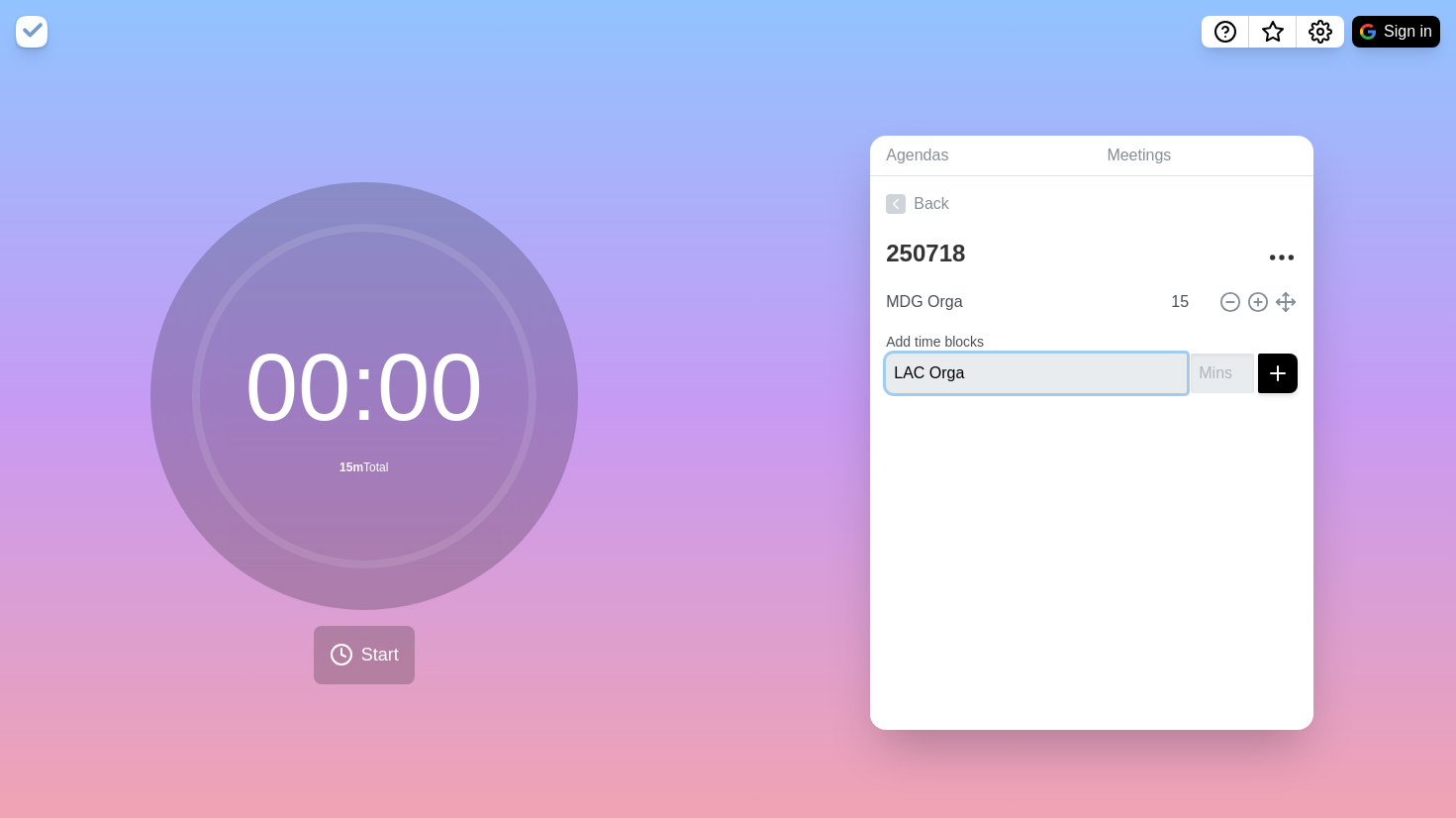 type on "LAC Orga" 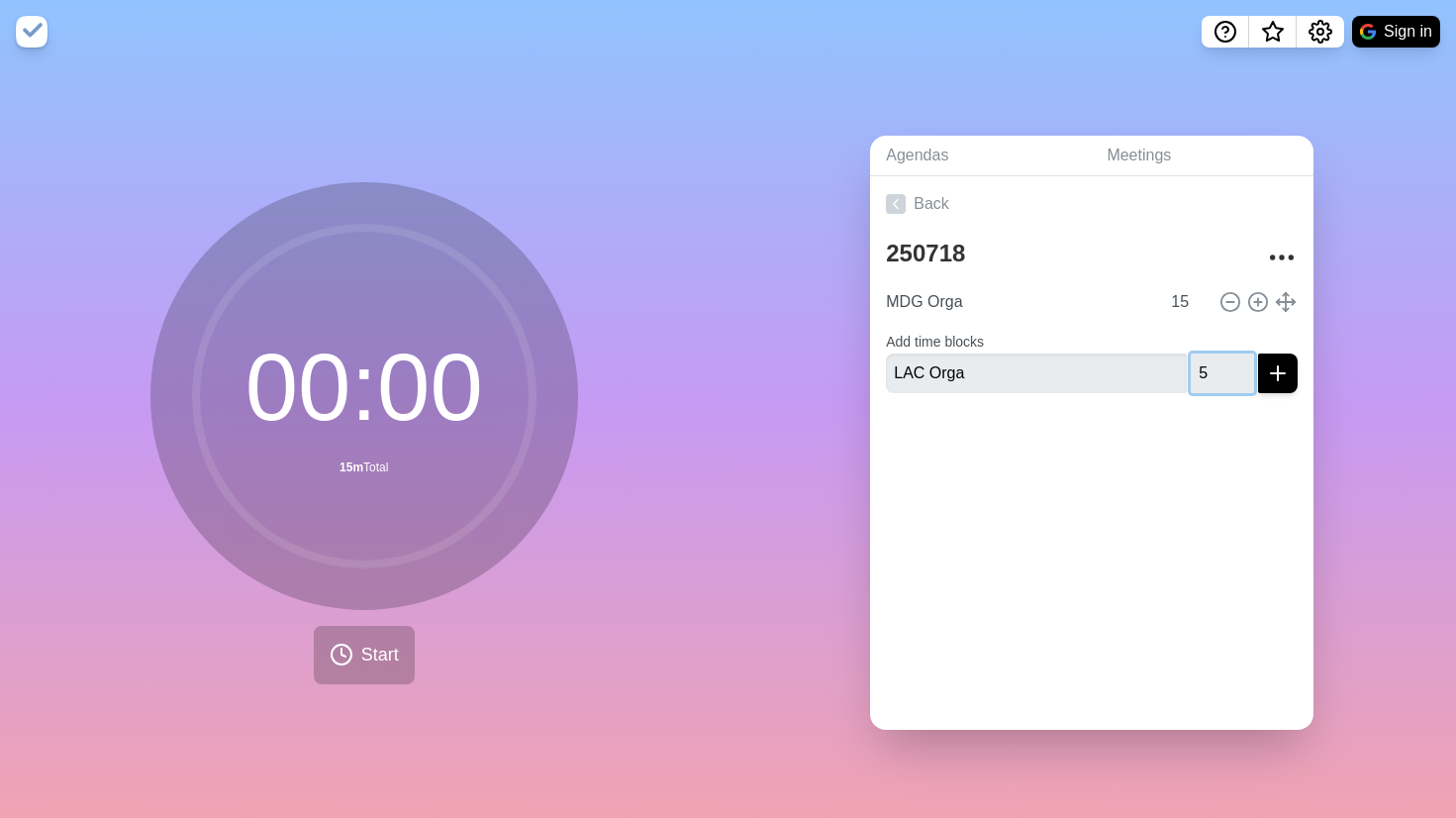 type on "5" 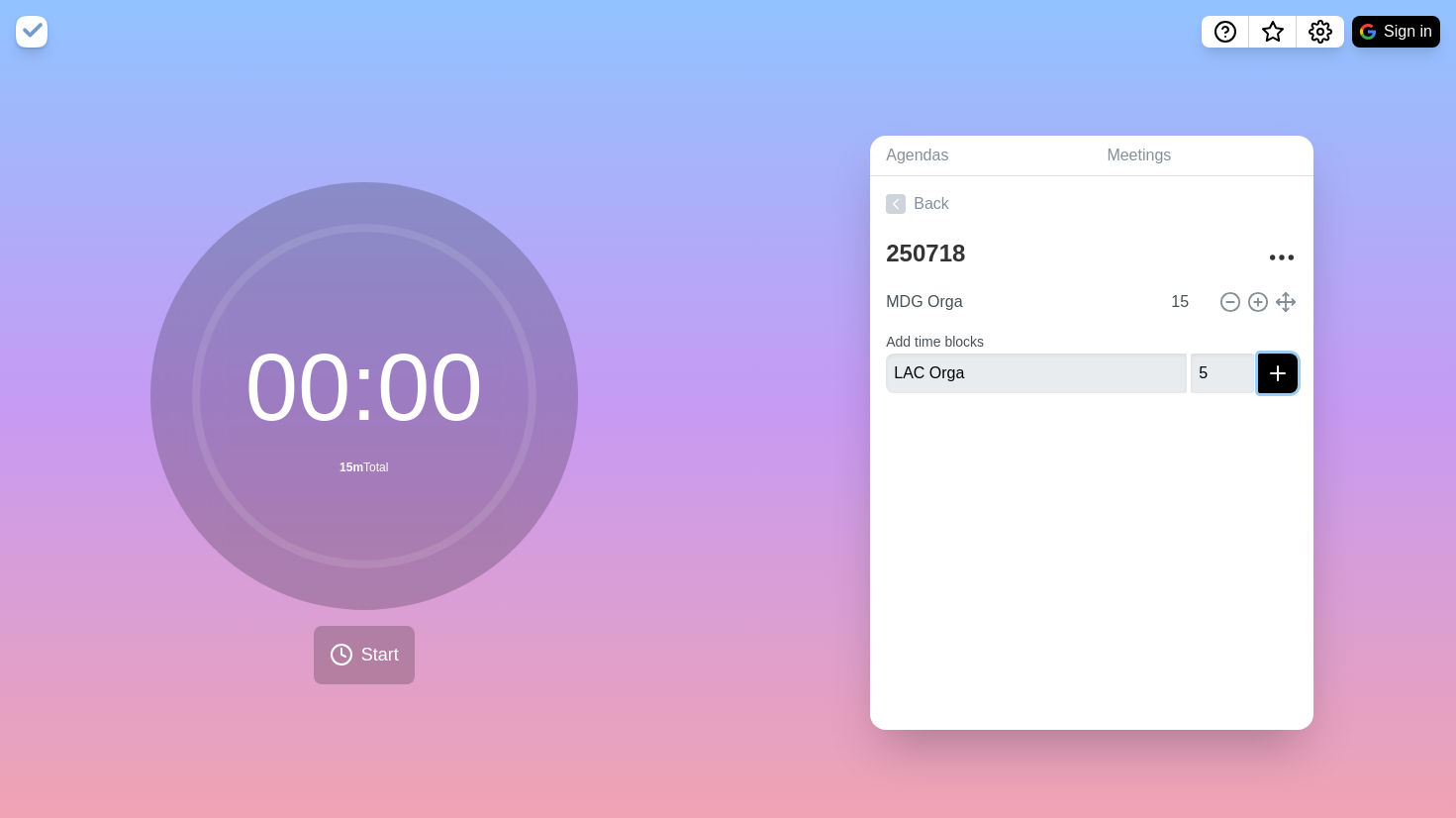 click at bounding box center (1278, 373) 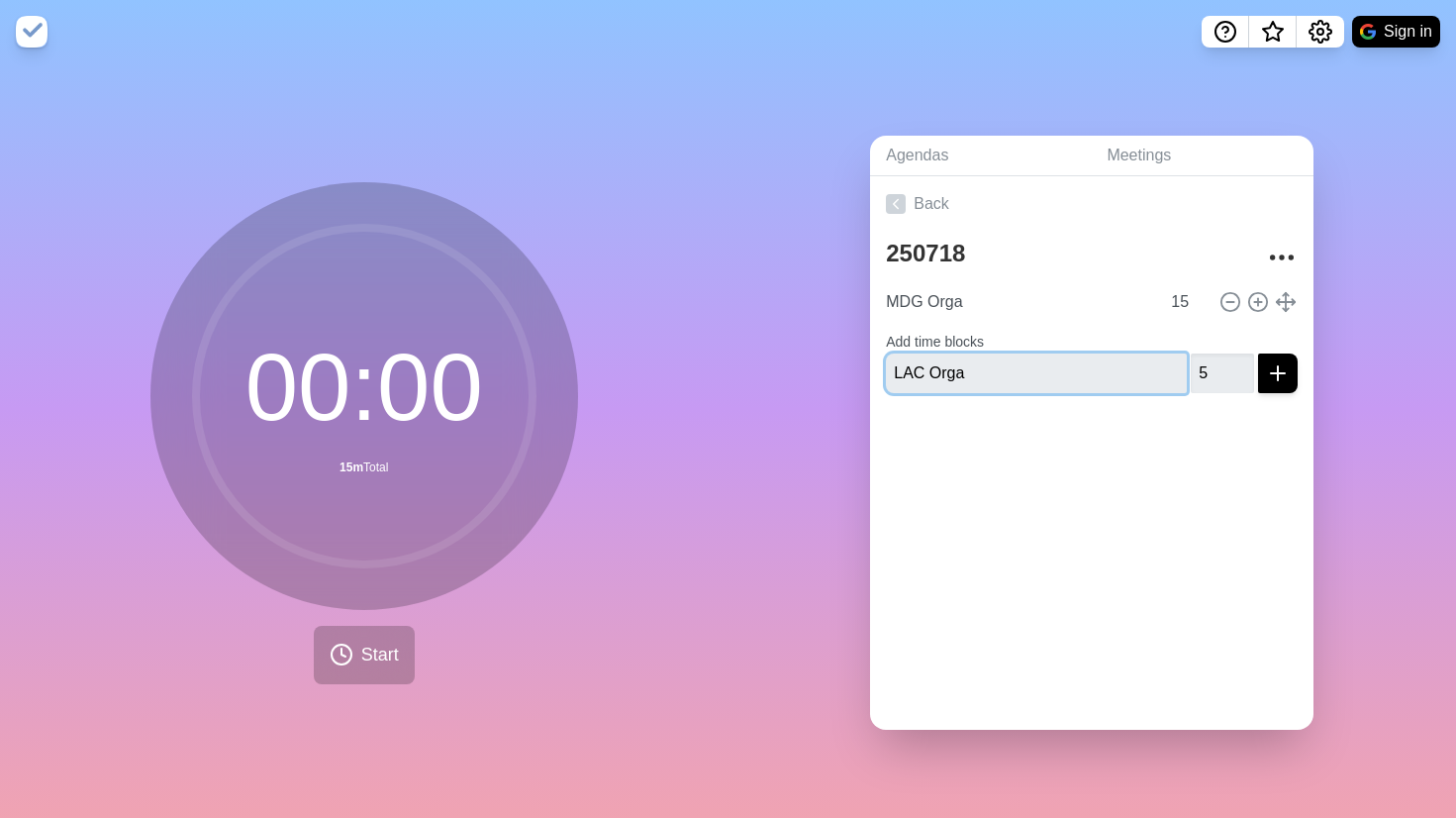 type 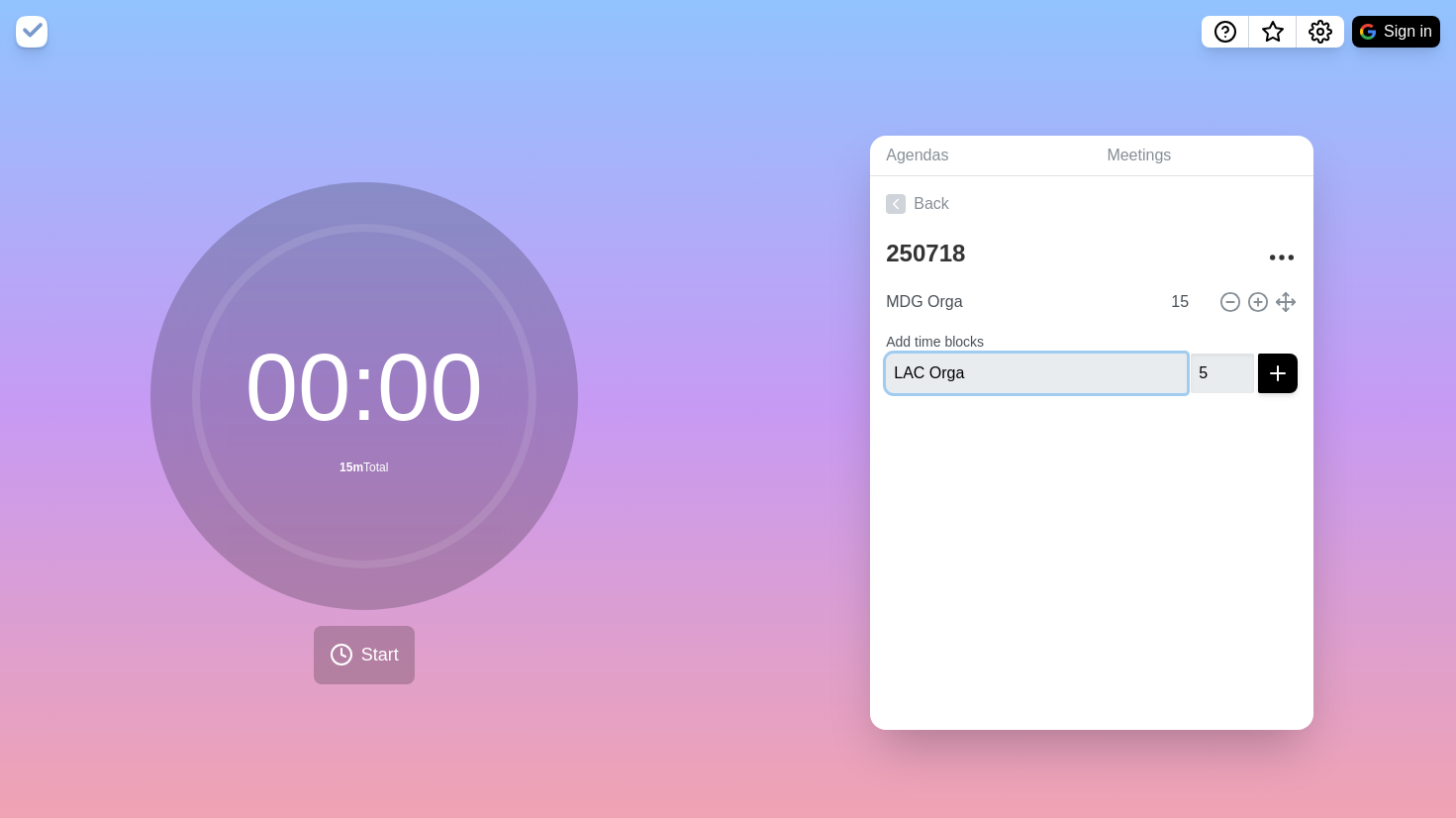 type 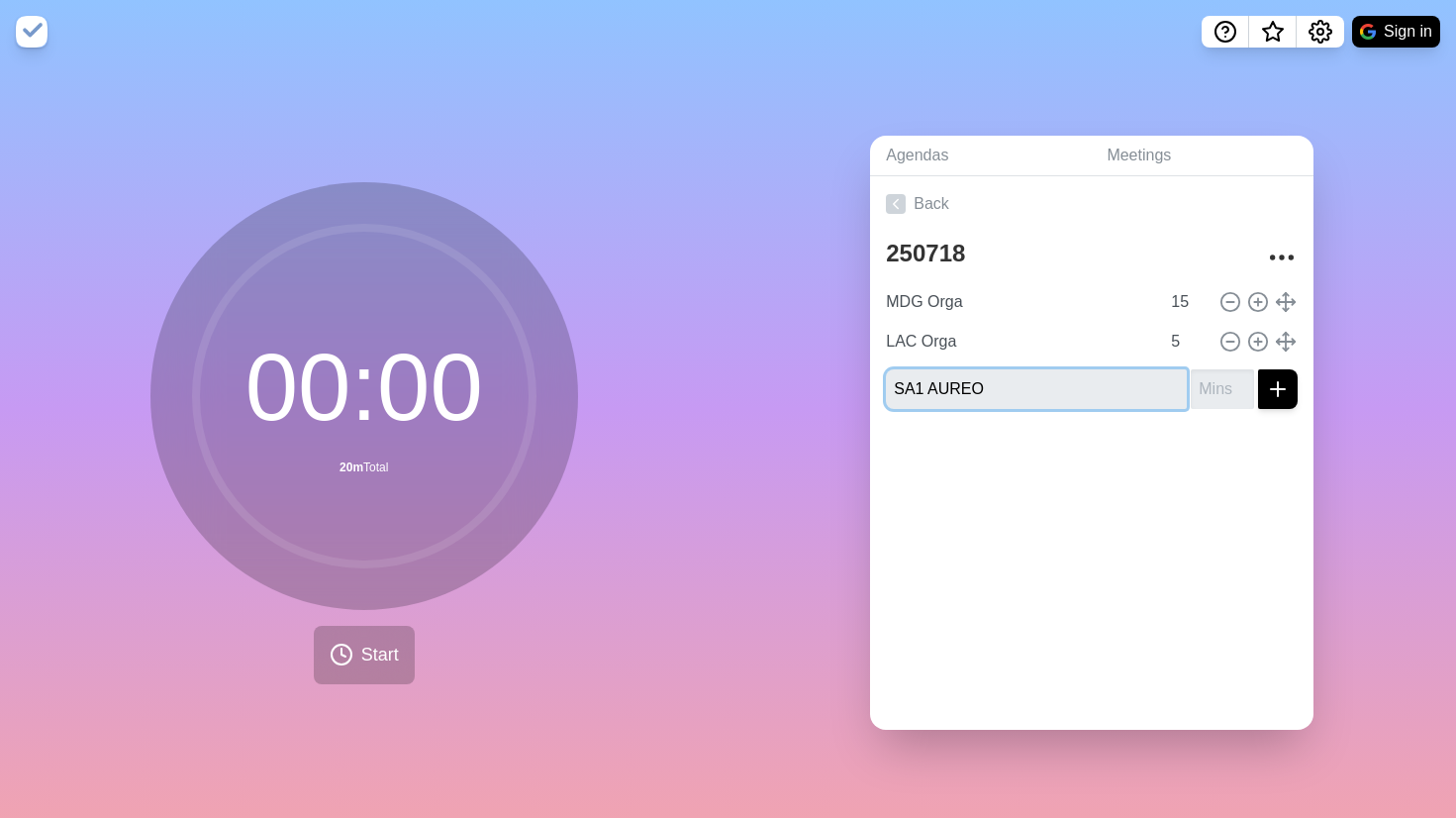type on "SA1 AUREO" 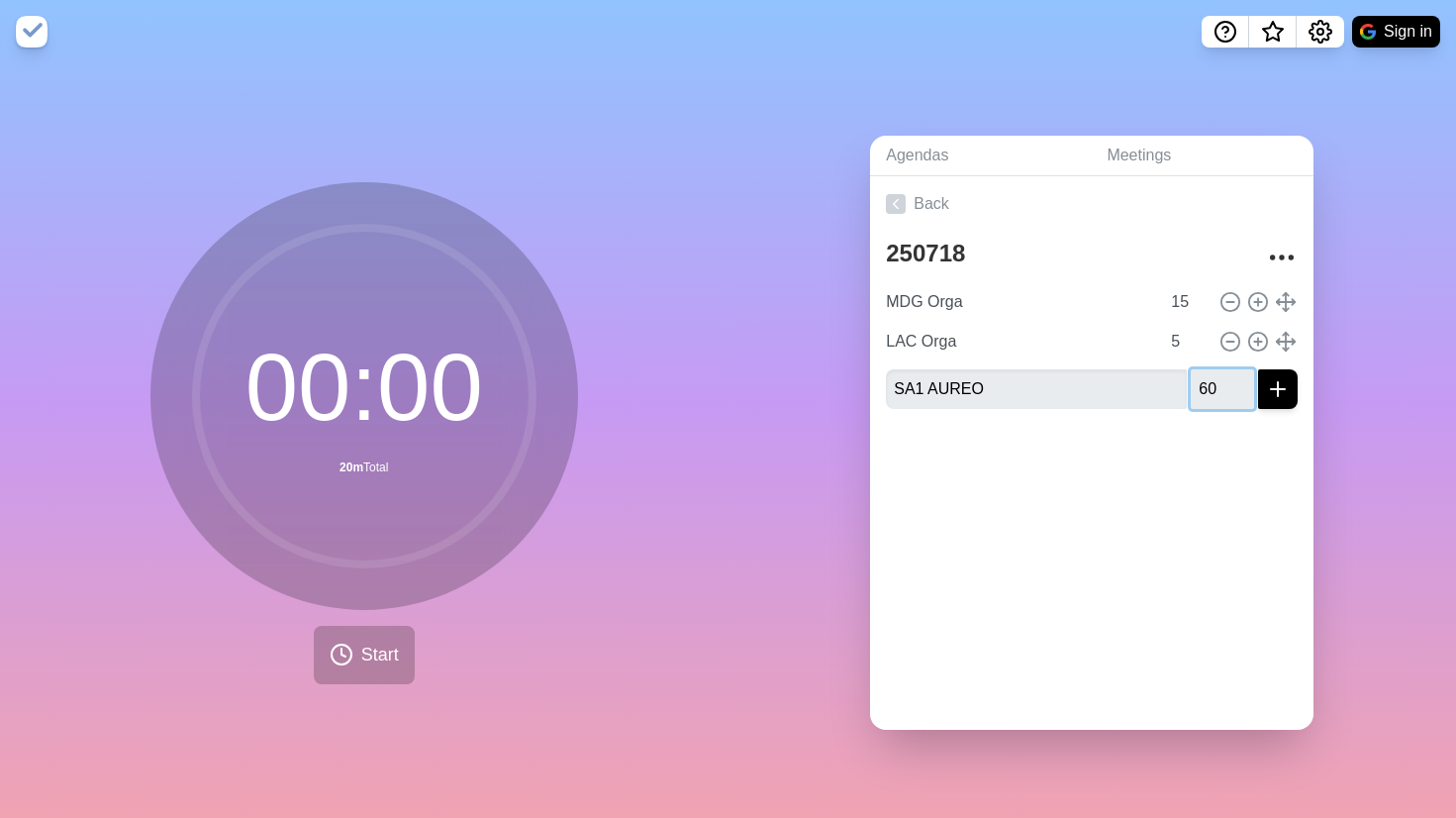 type on "60" 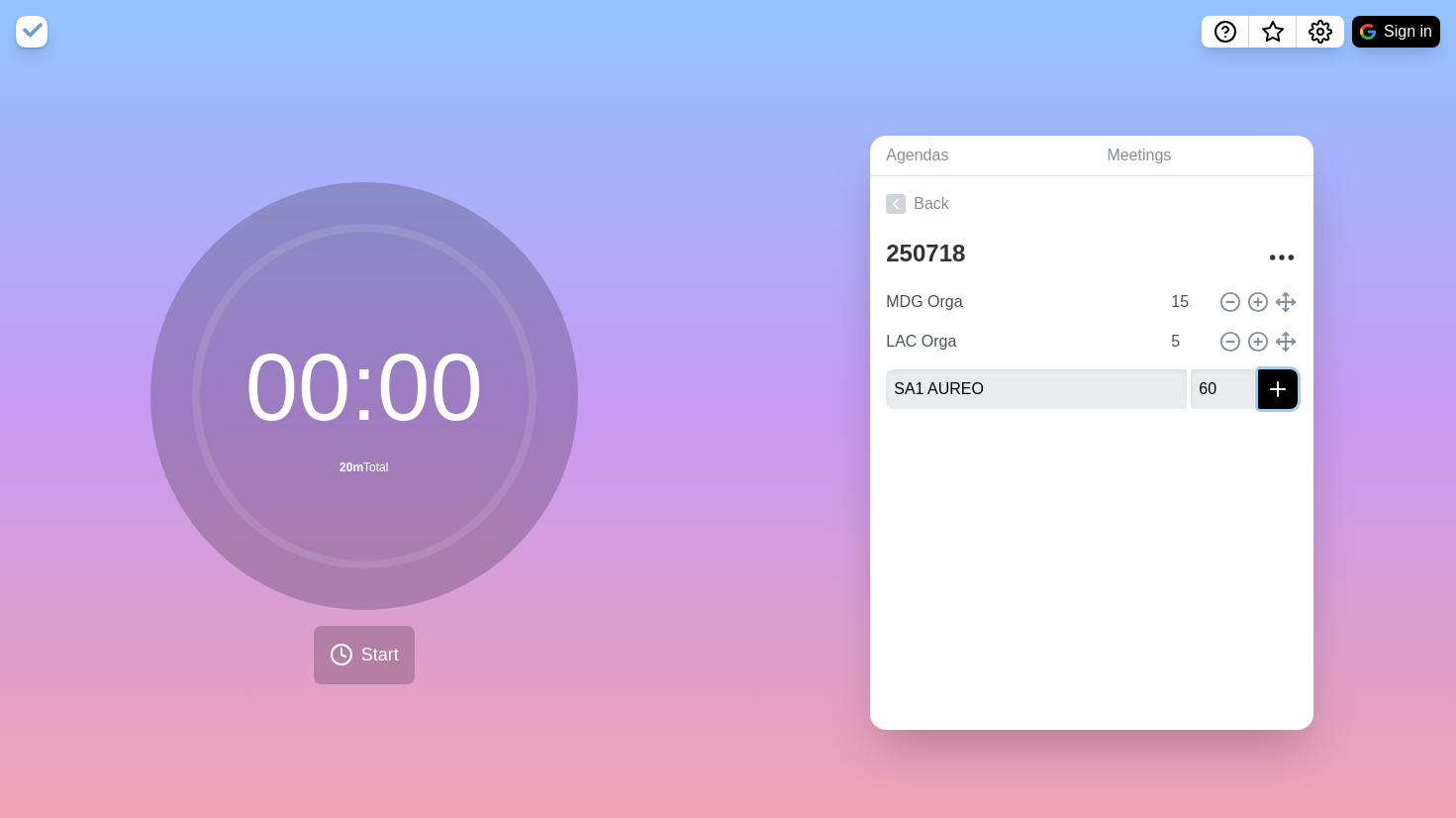 click at bounding box center [1278, 389] 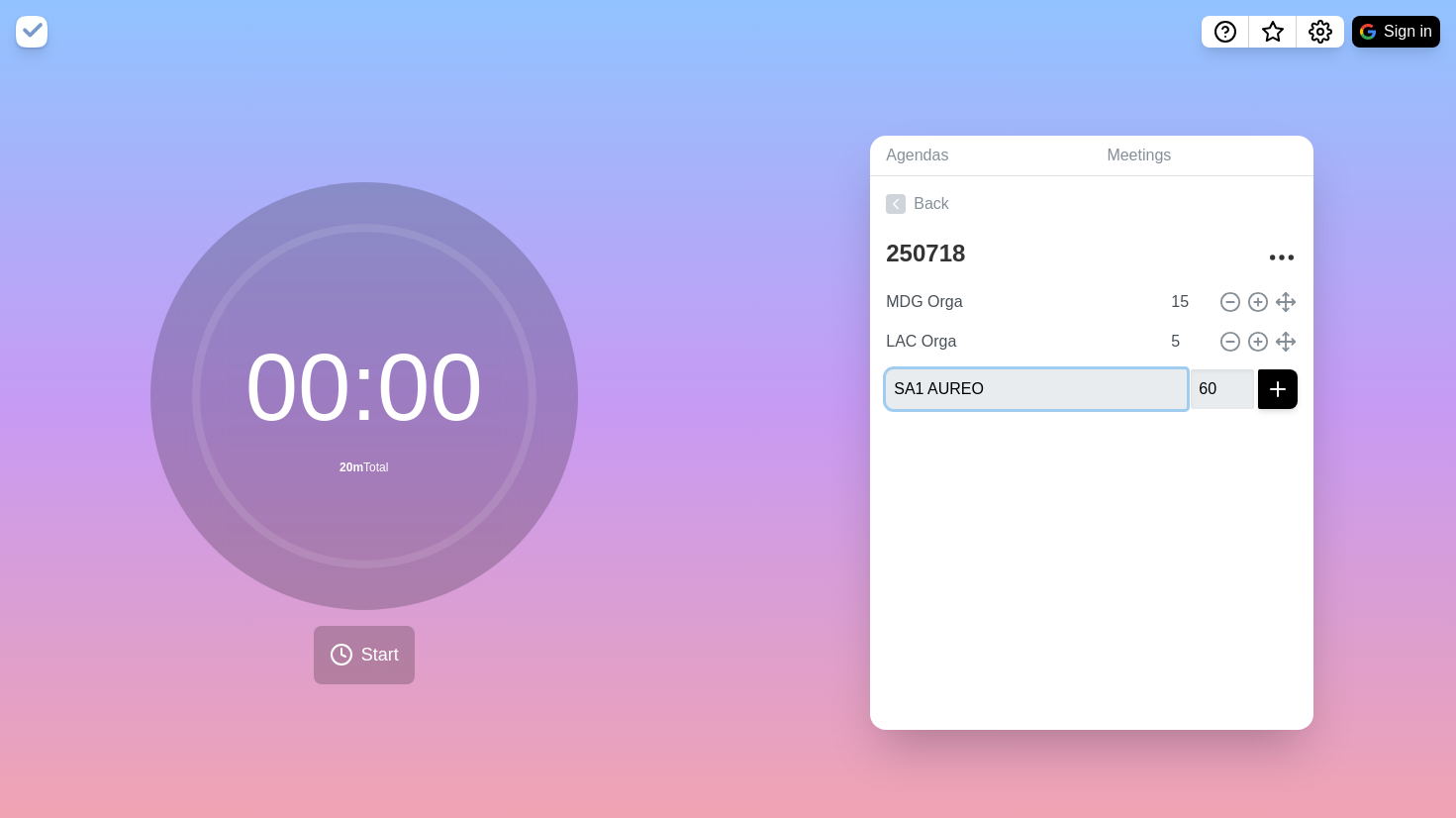 type 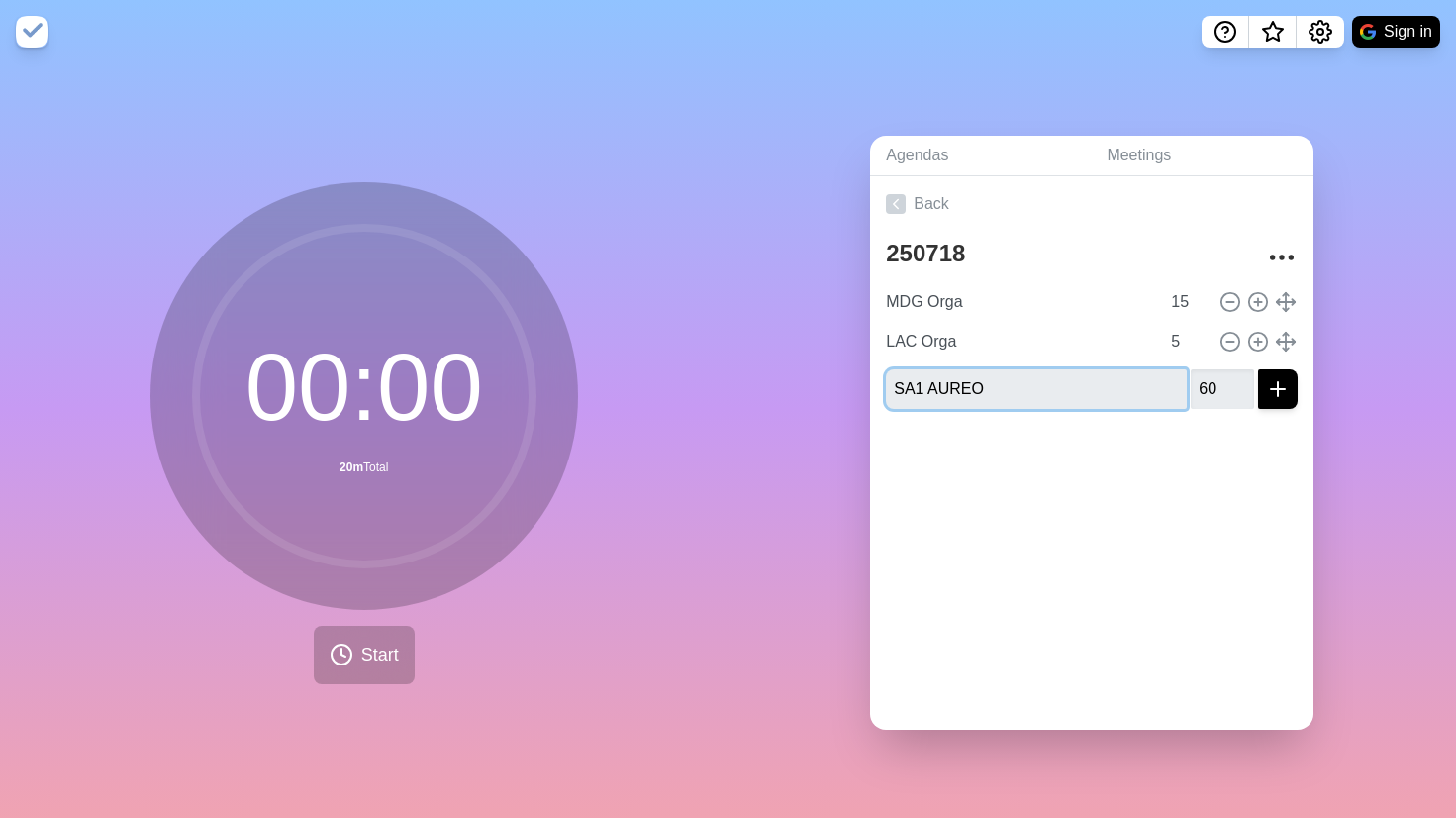 type 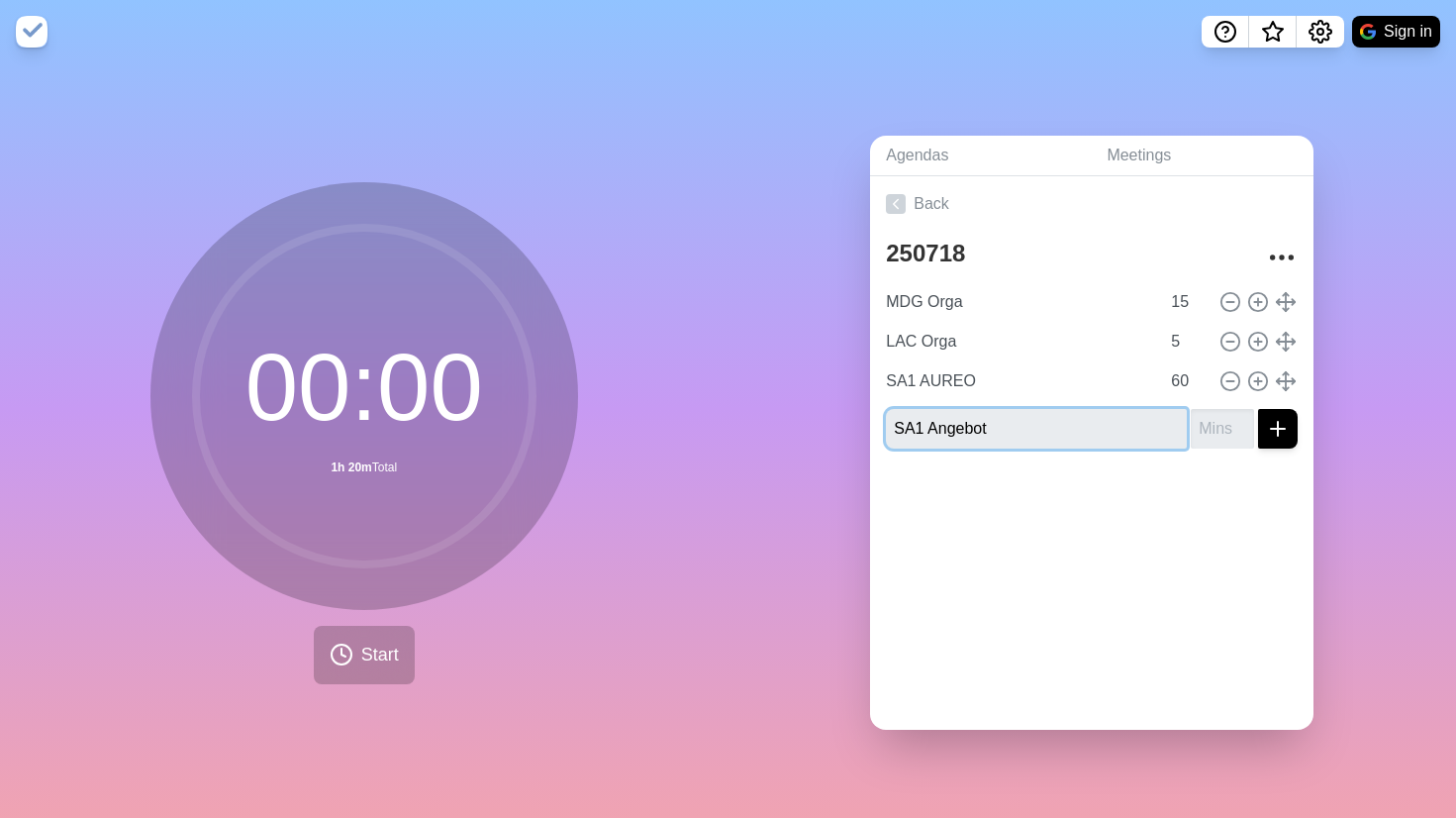 type on "SA1 Angebot" 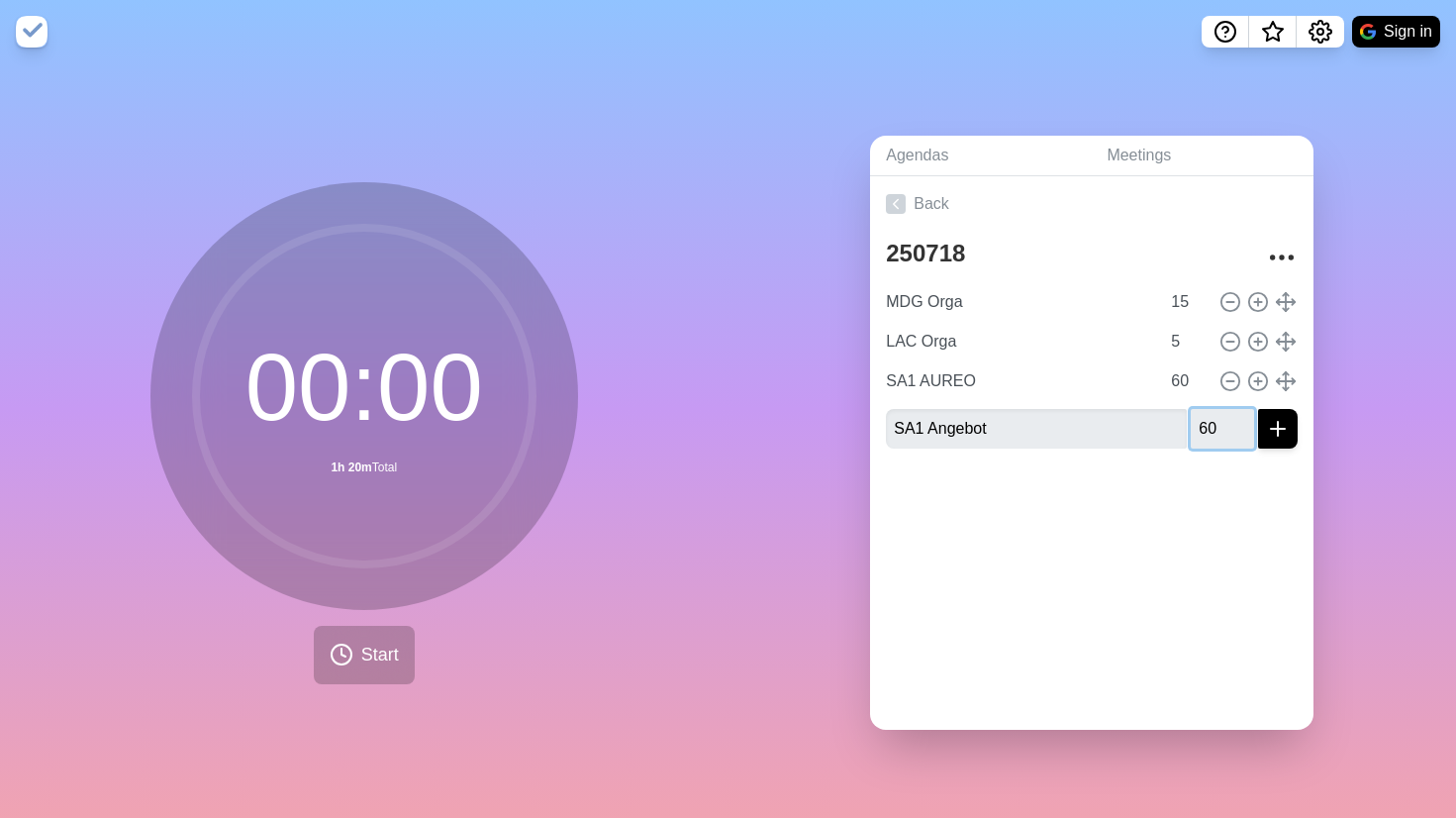 type on "60" 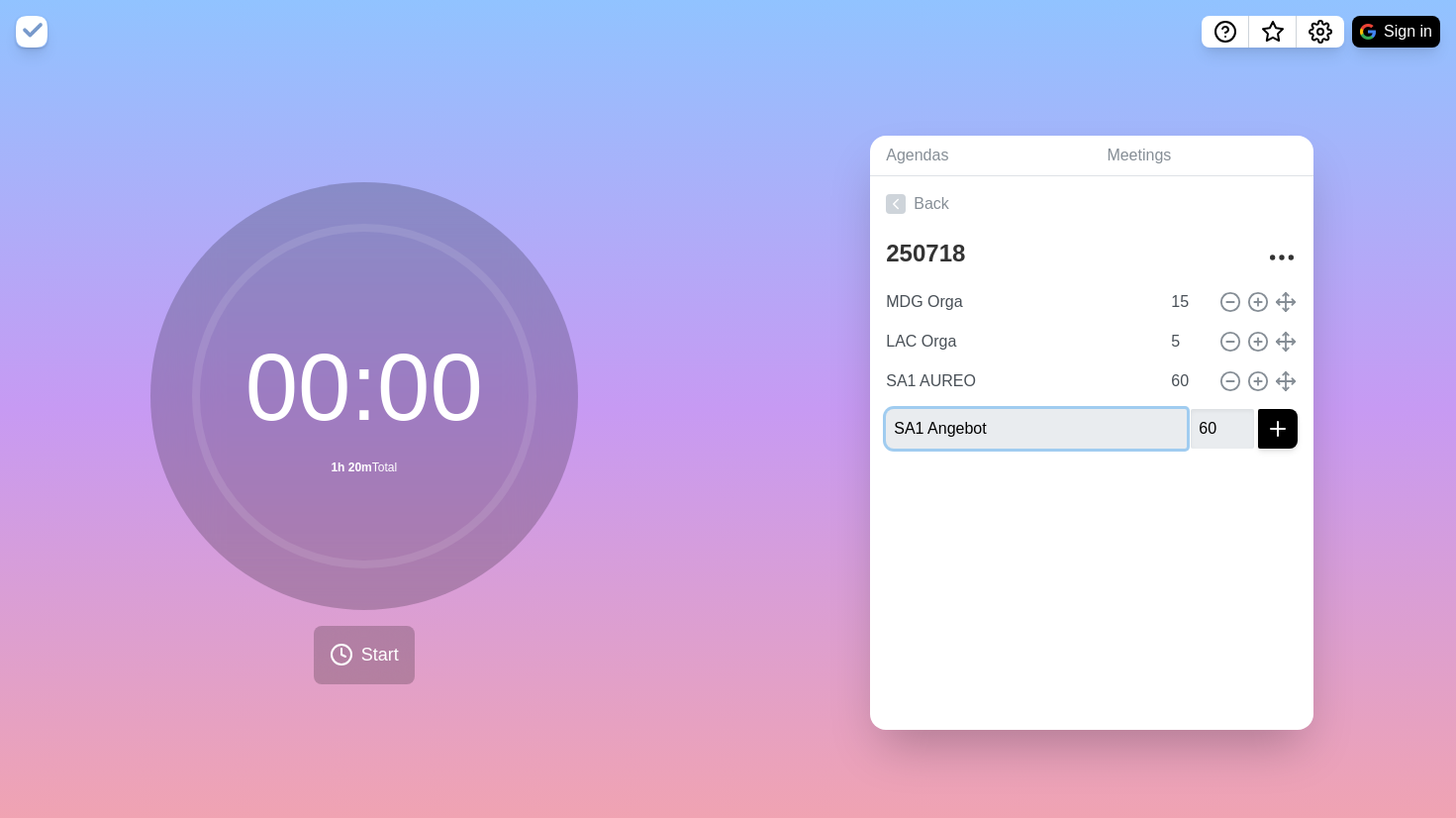 type 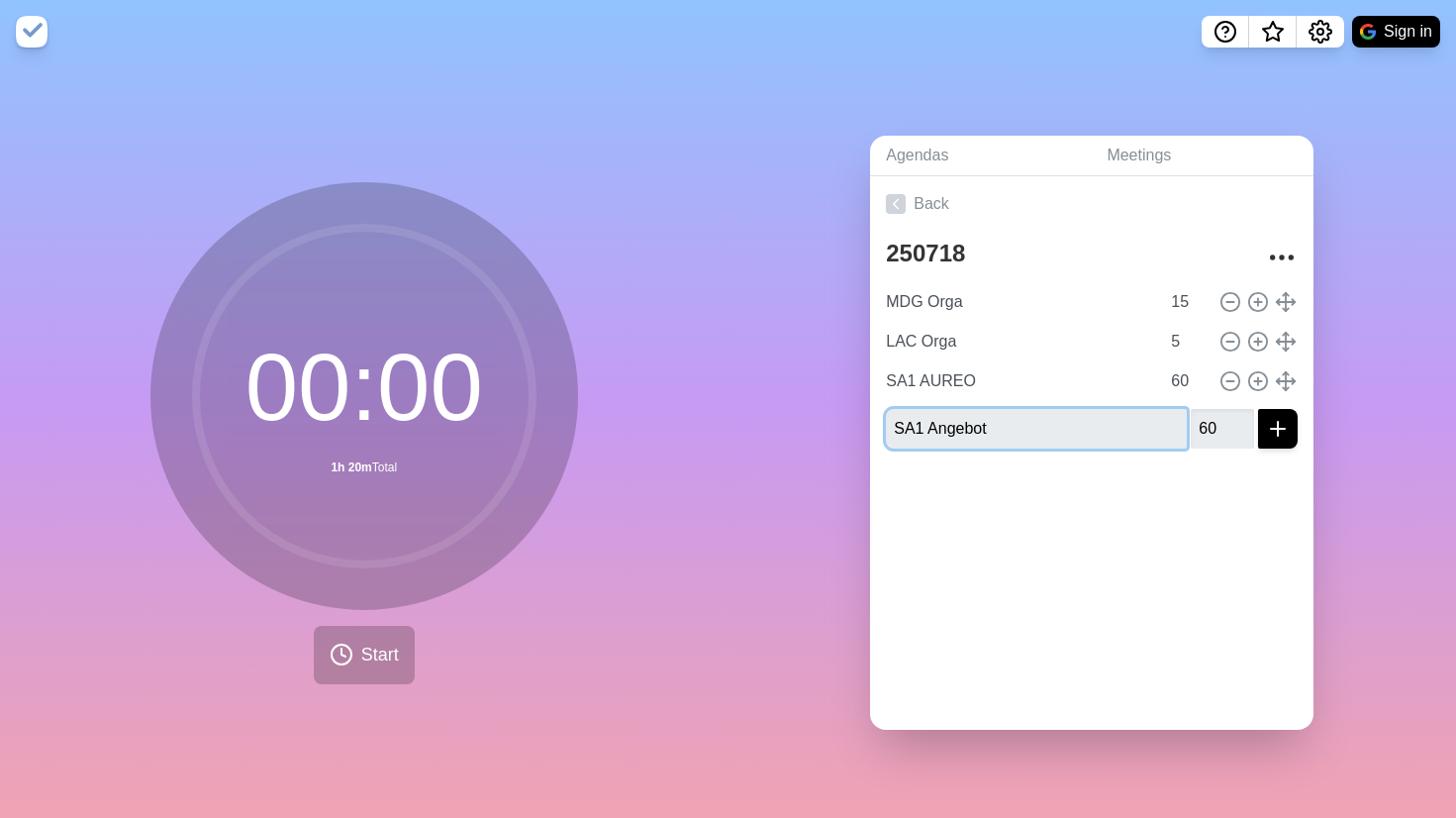 type 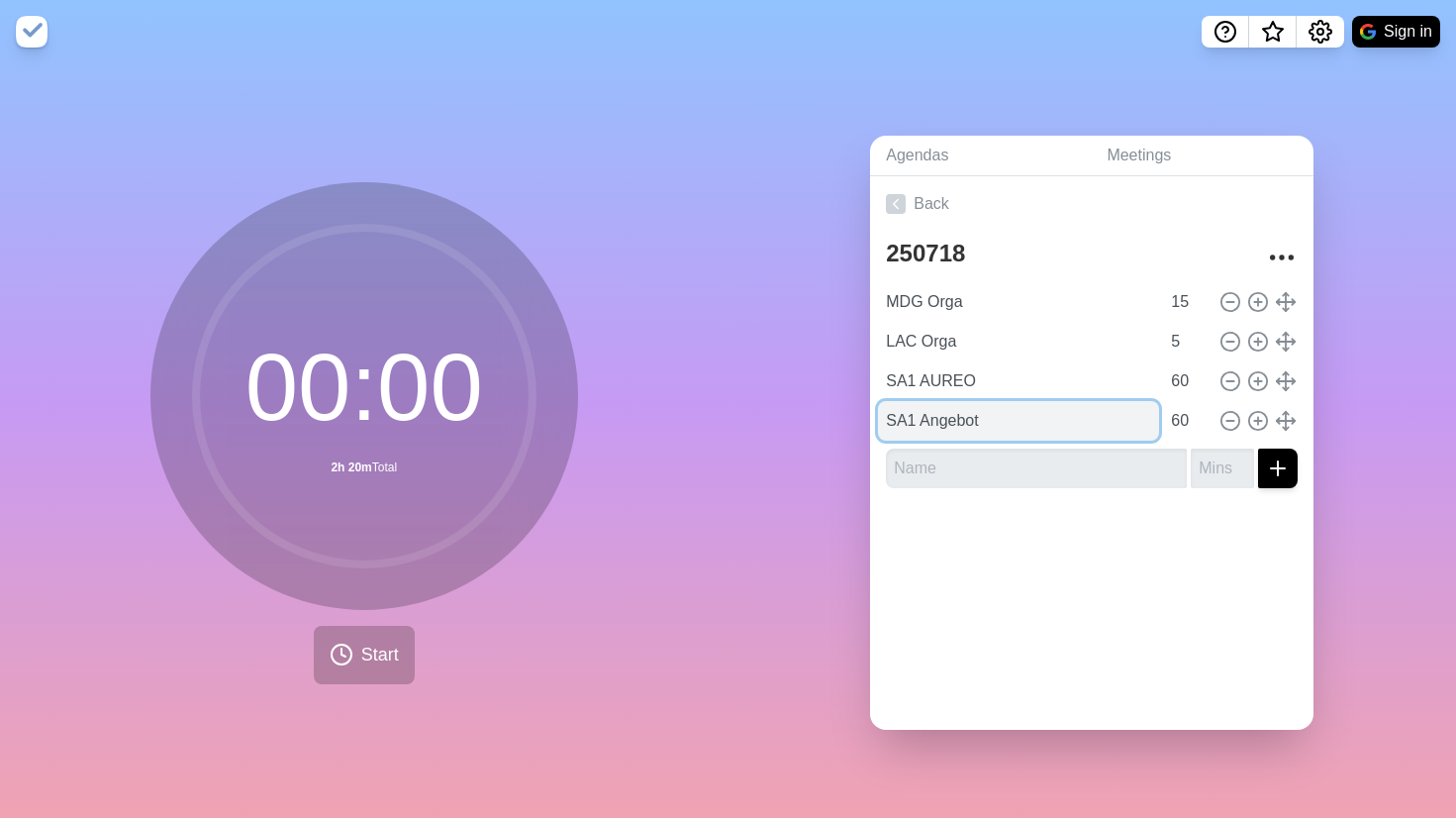 click on "SA1 Angebot" at bounding box center (1019, 421) 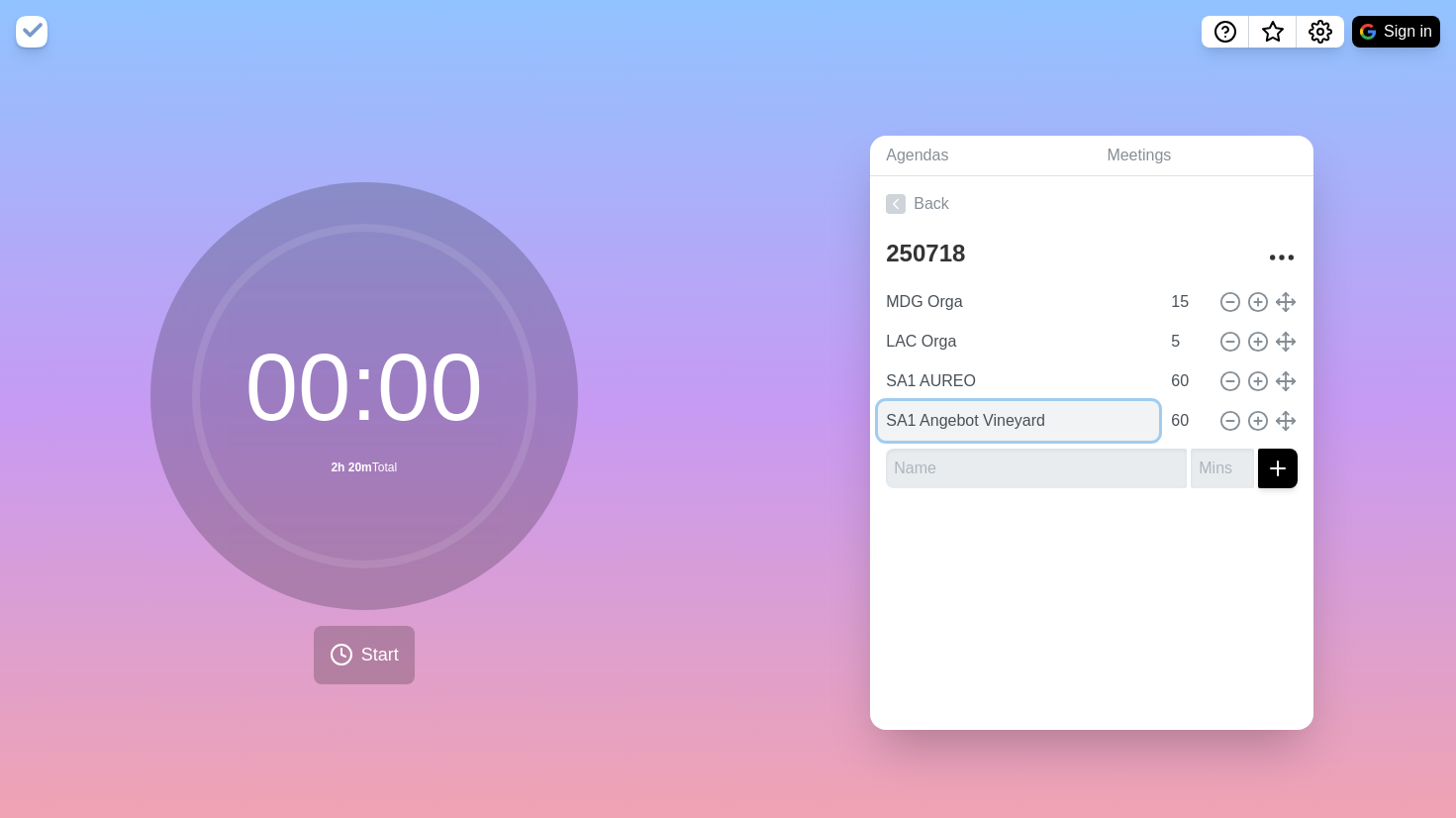 type on "SA1 Angebot Vineyard" 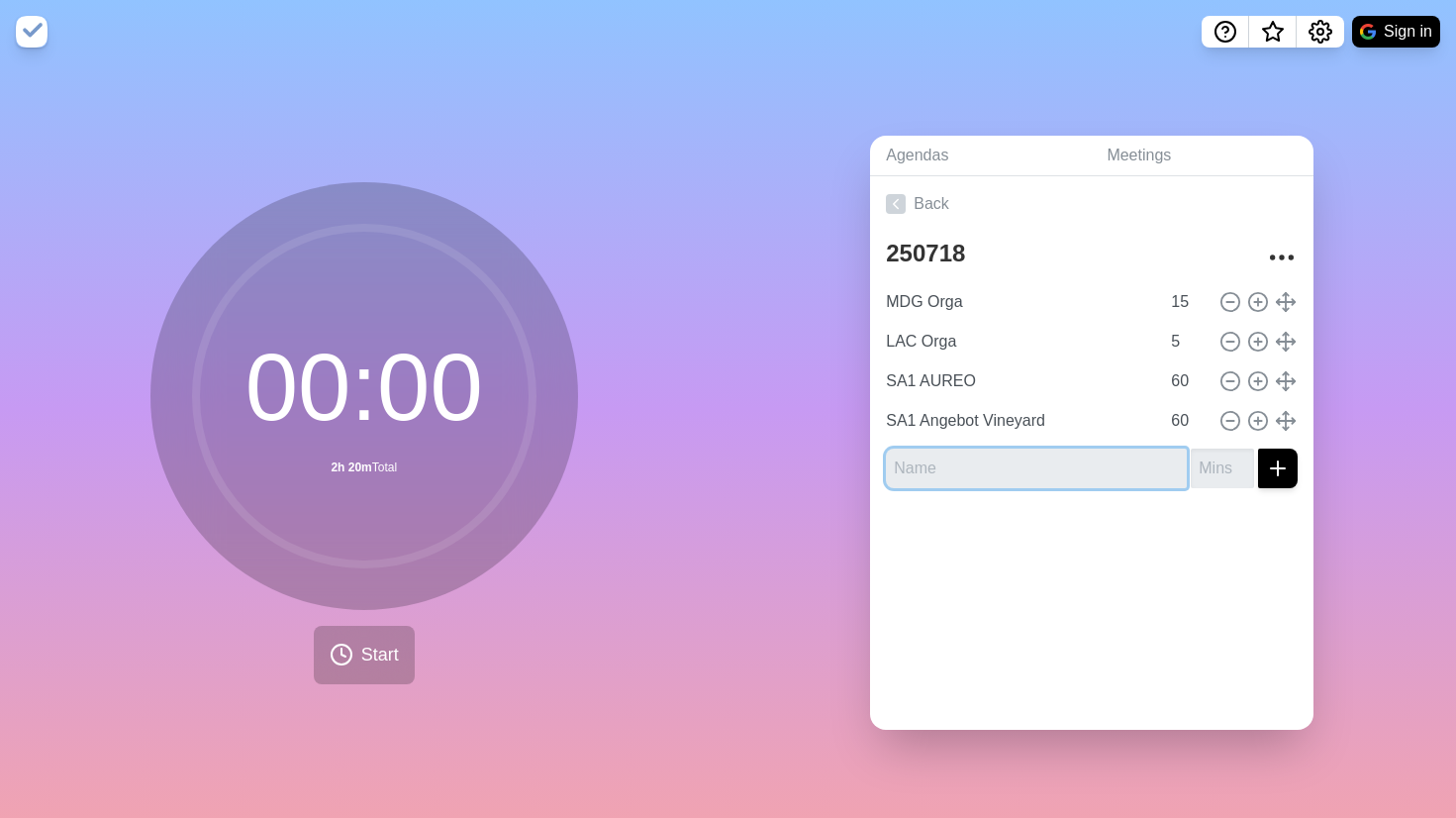 click at bounding box center [1036, 468] 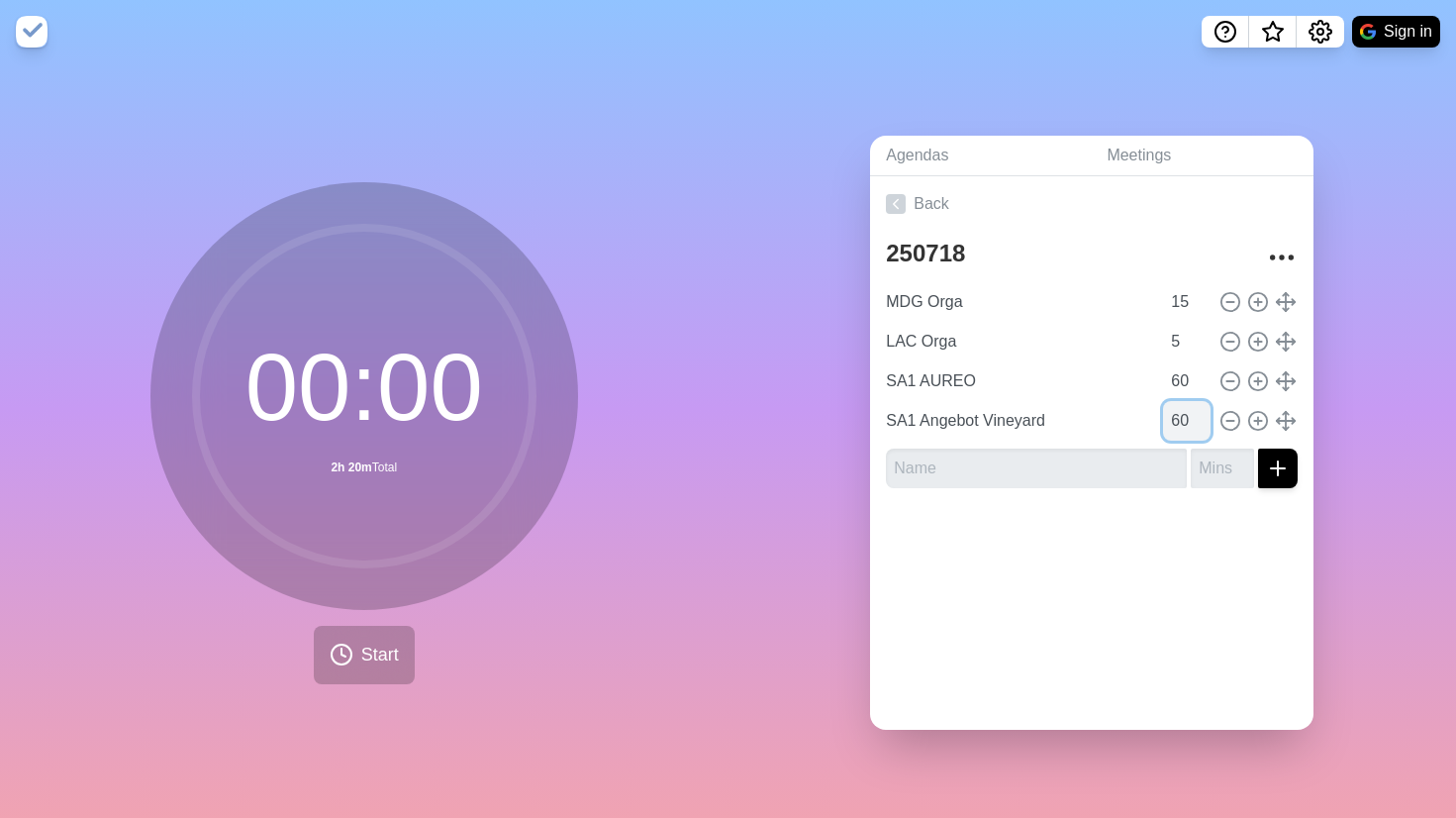 click on "60" at bounding box center [1187, 421] 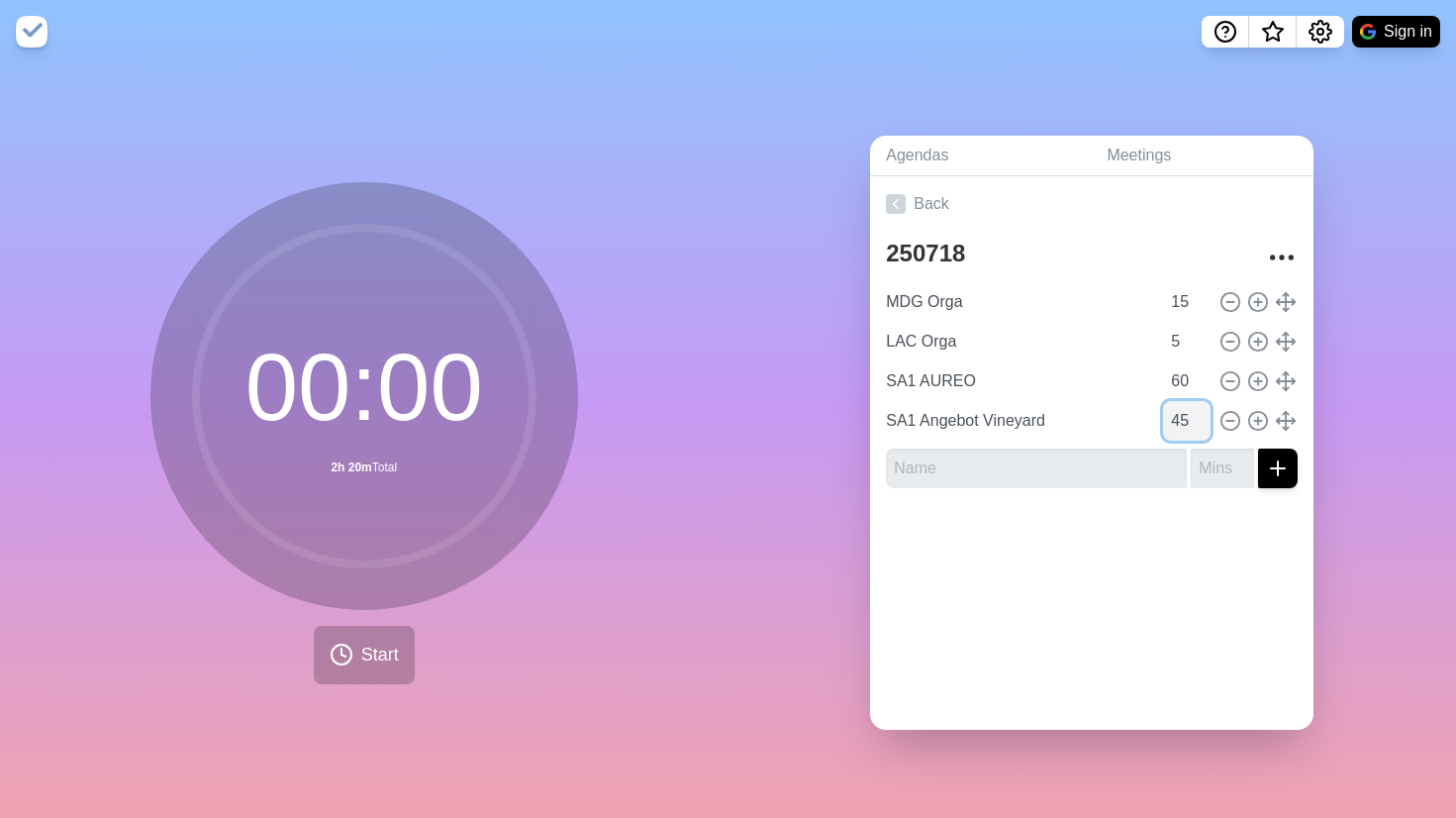 type on "45" 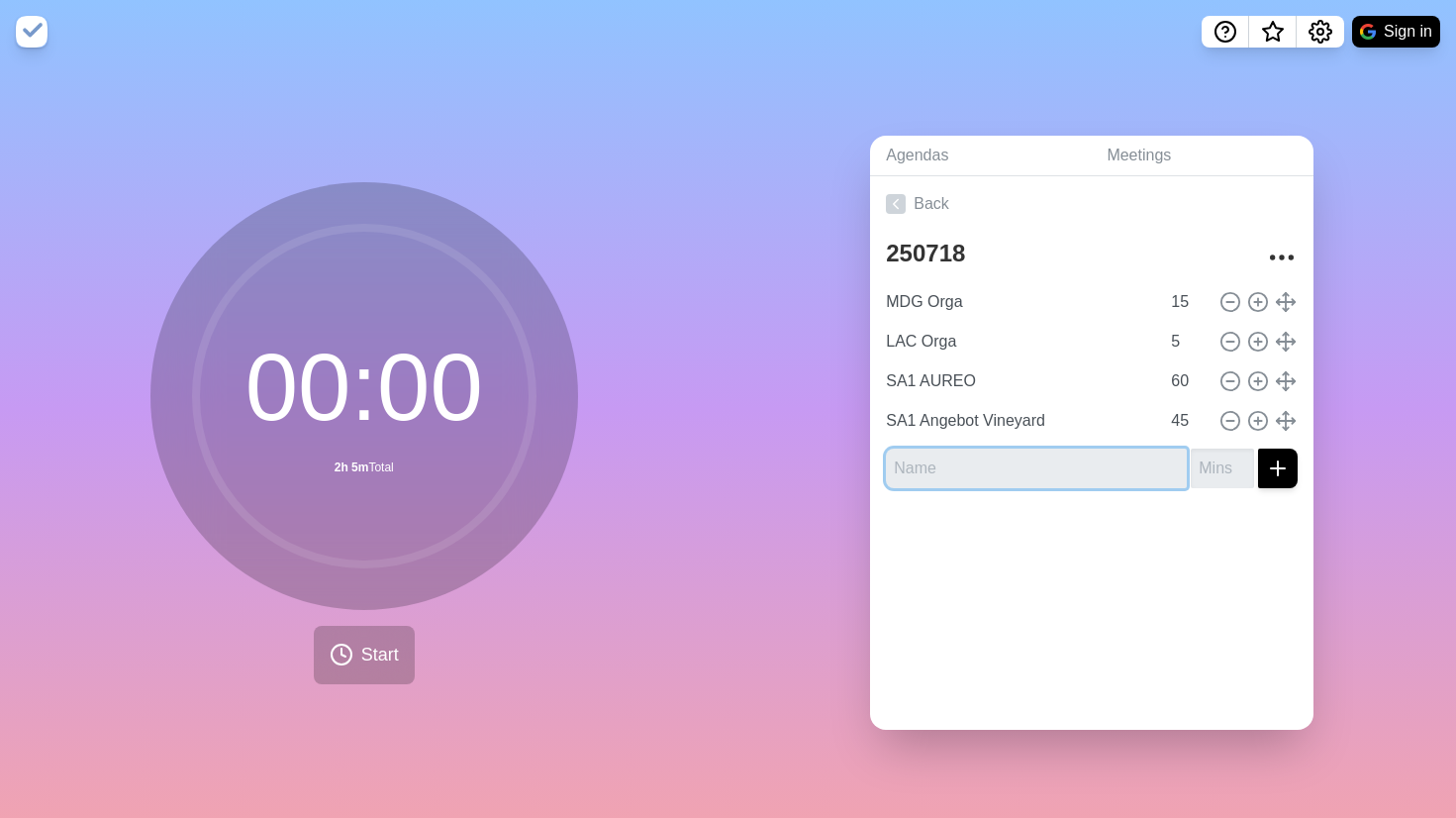 click at bounding box center (1036, 468) 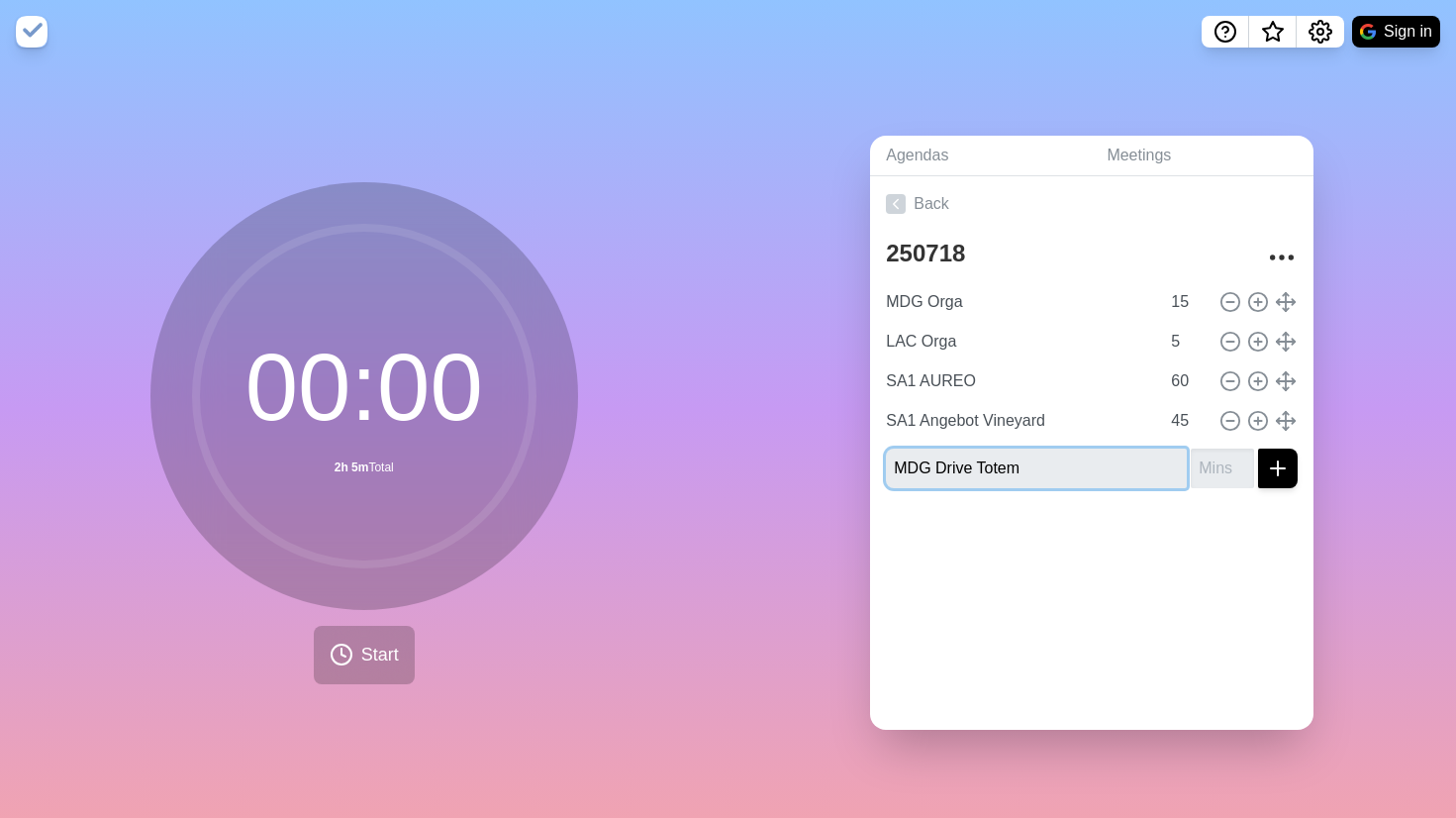 type on "MDG Drive Totem" 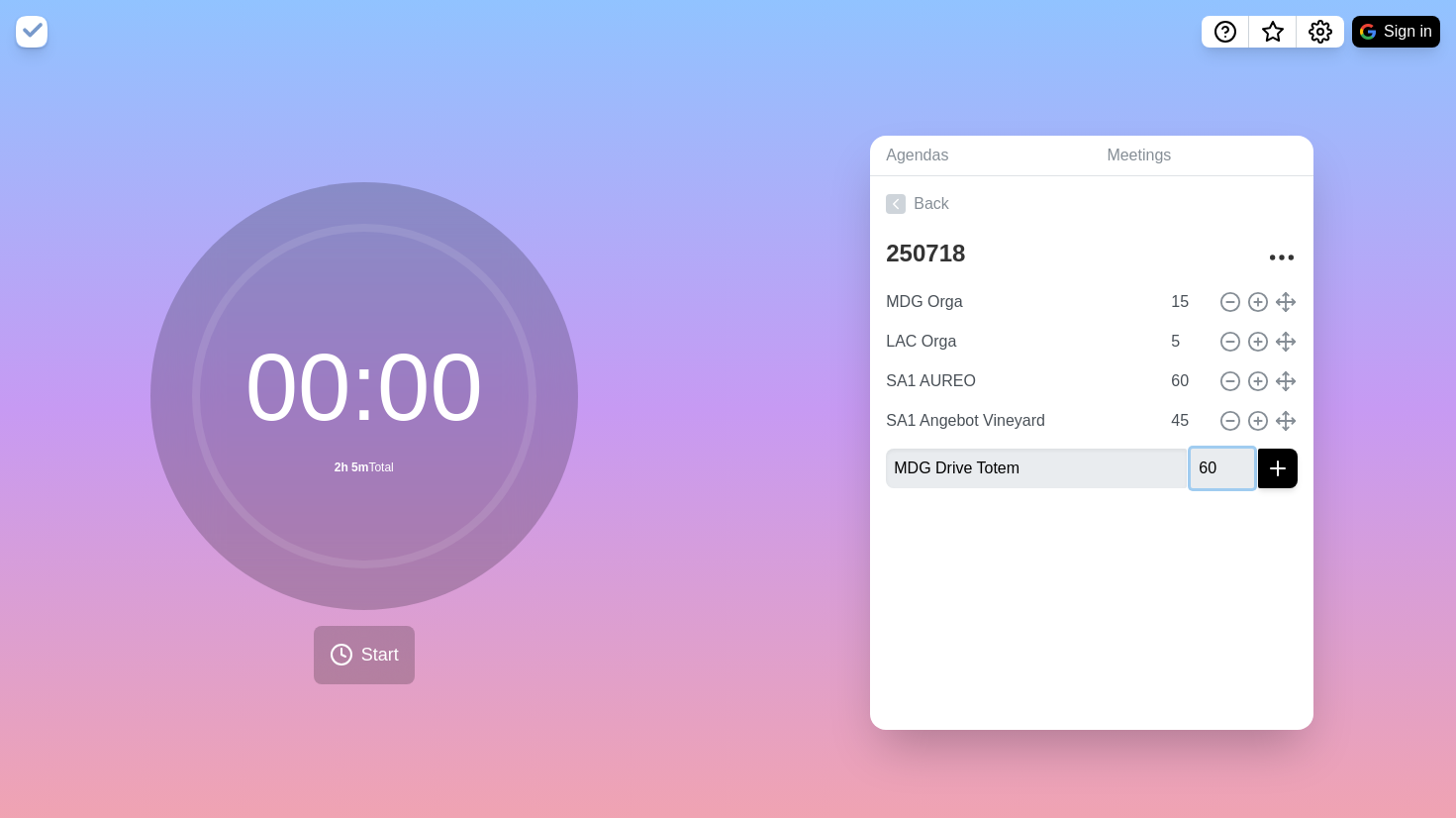 type on "60" 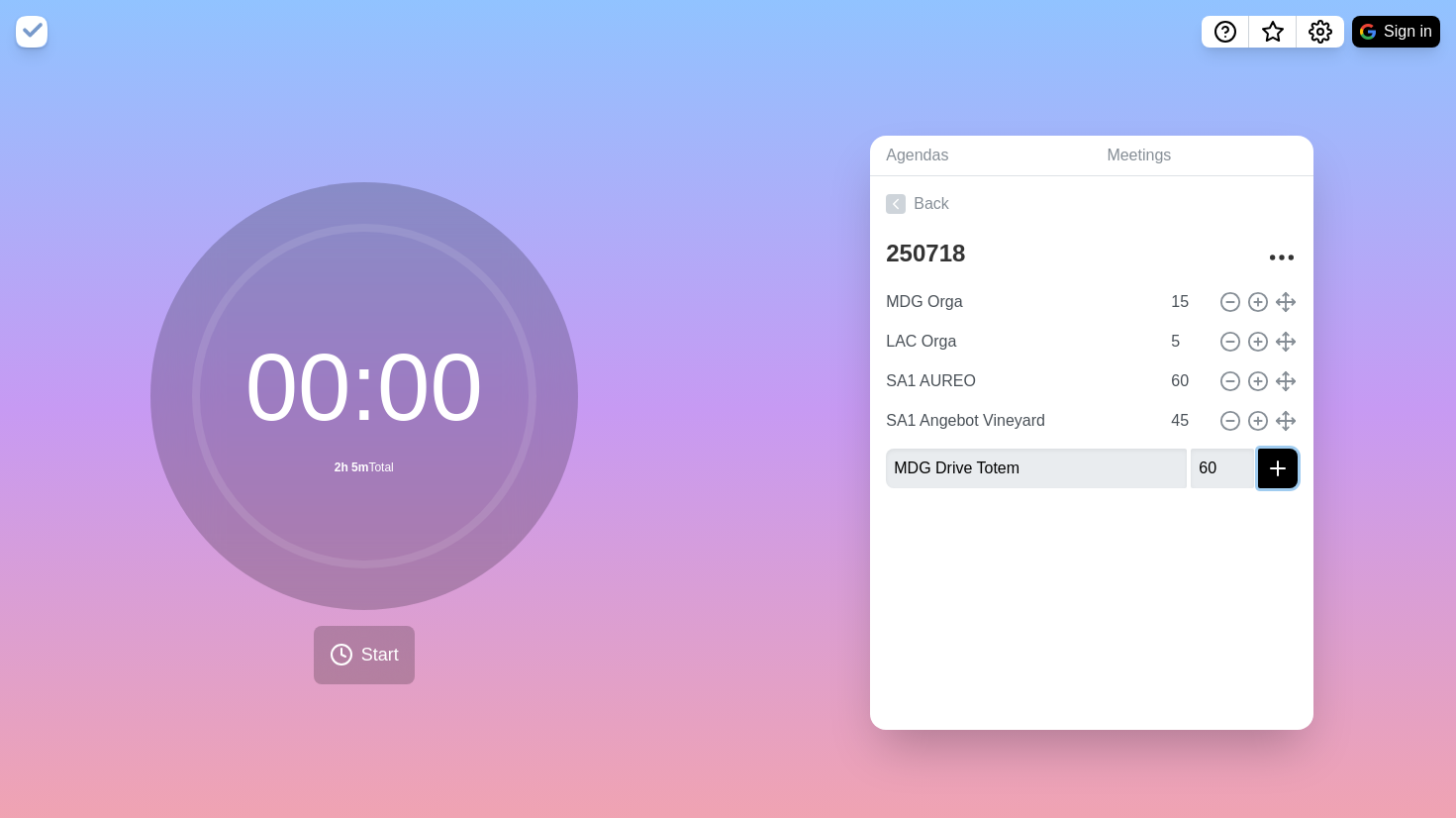 click at bounding box center (1278, 468) 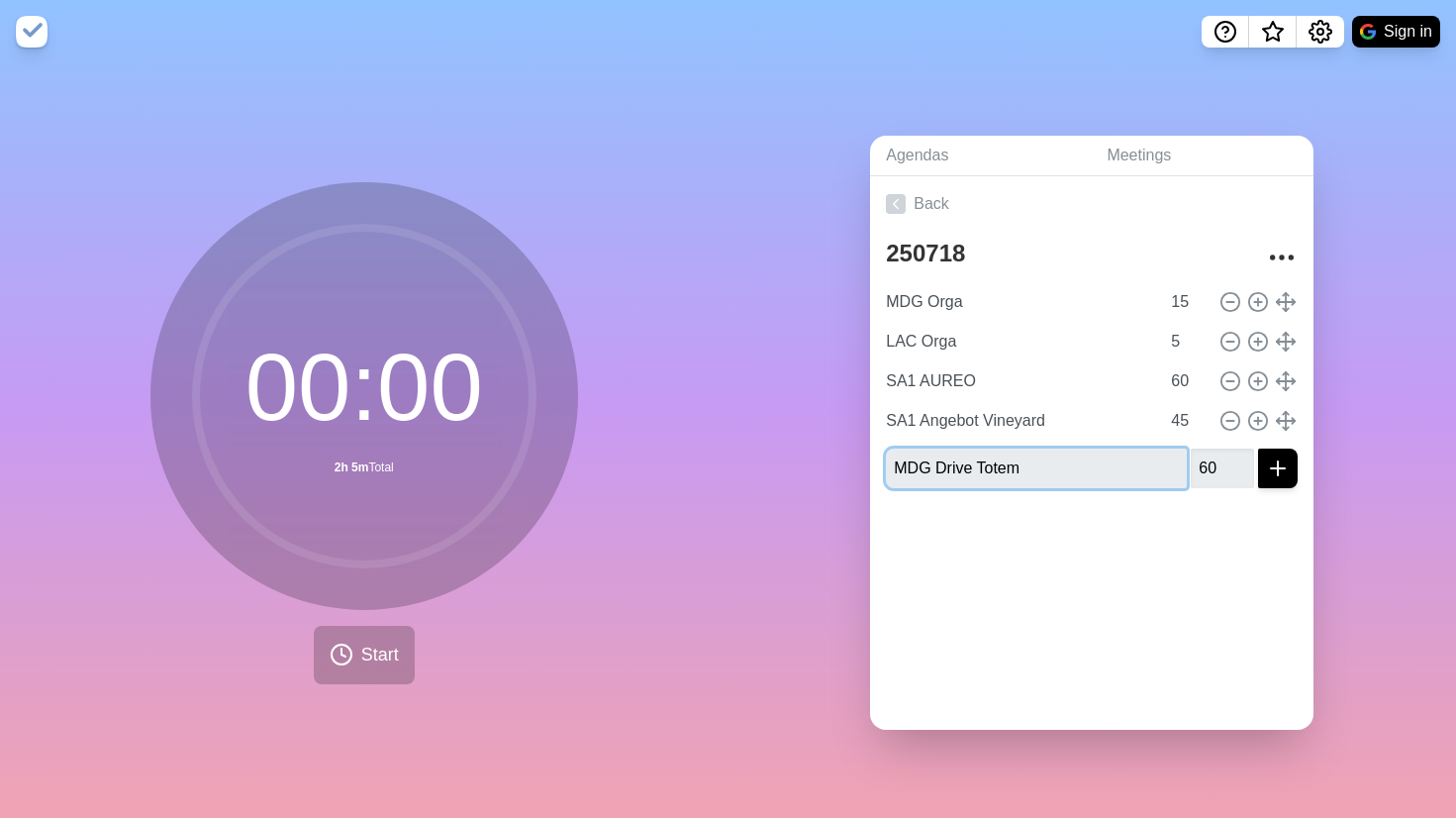 type 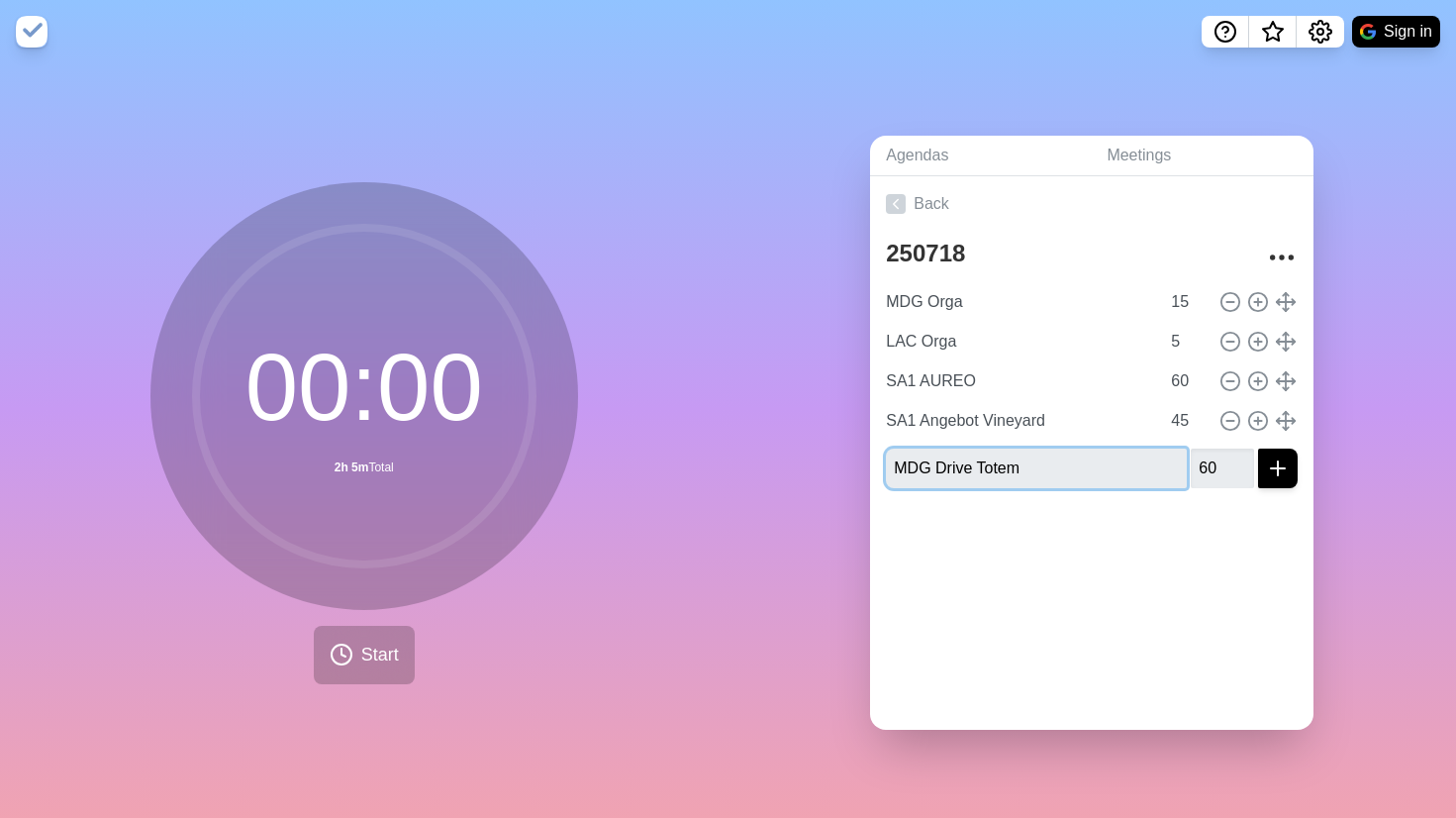 type 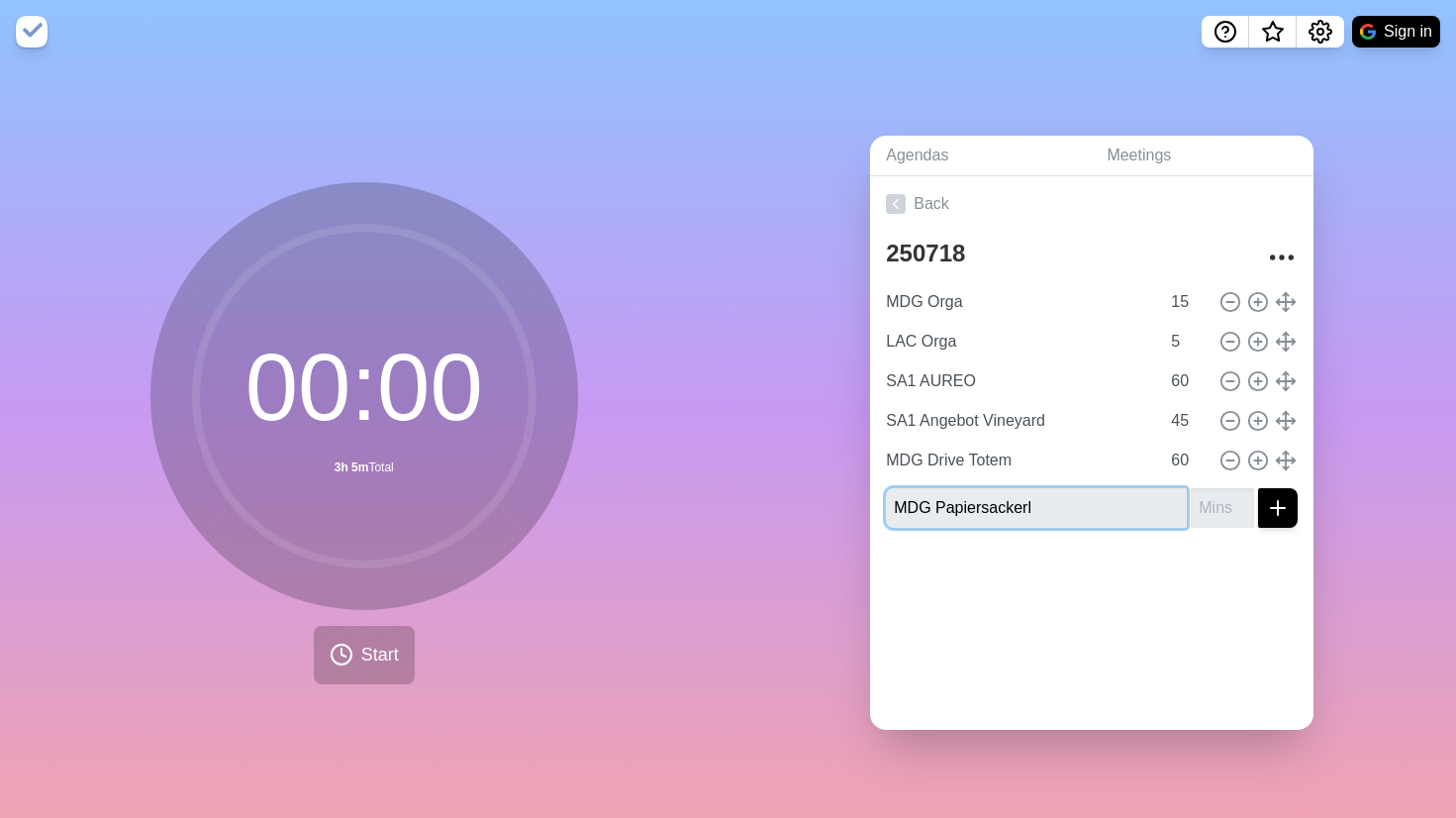 type on "MDG Papiersackerl" 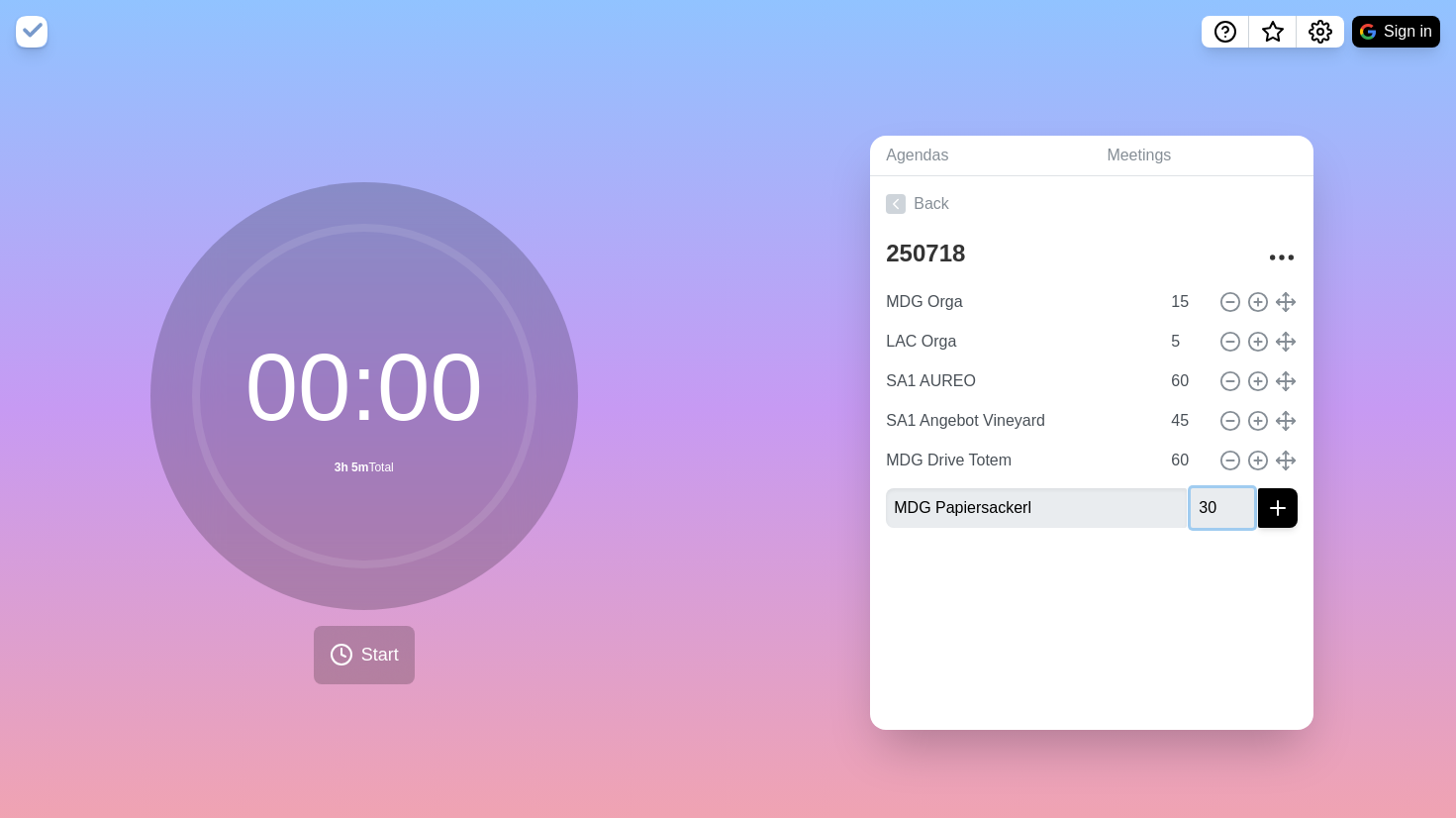 type on "30" 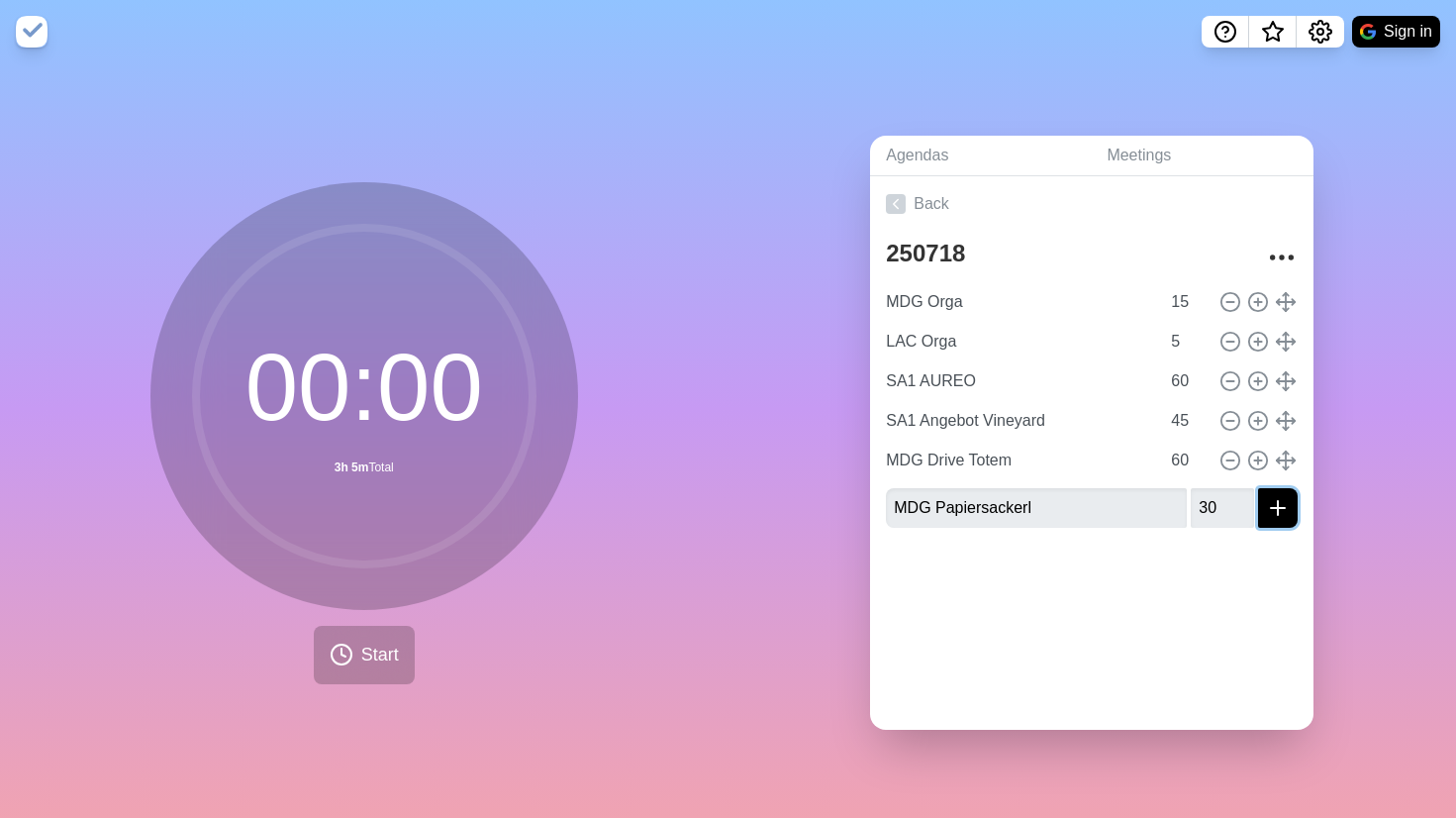 click at bounding box center [1278, 508] 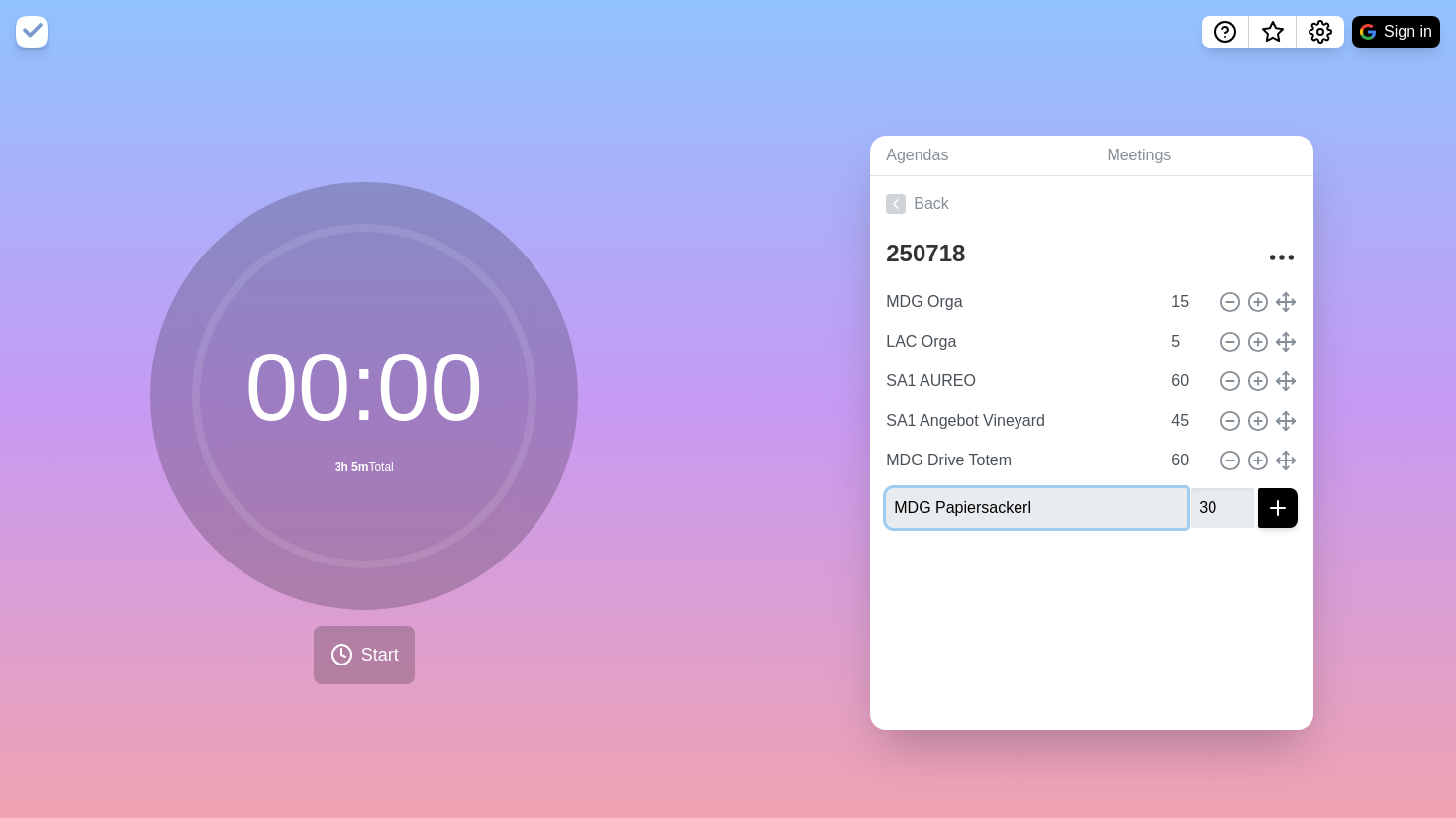 type 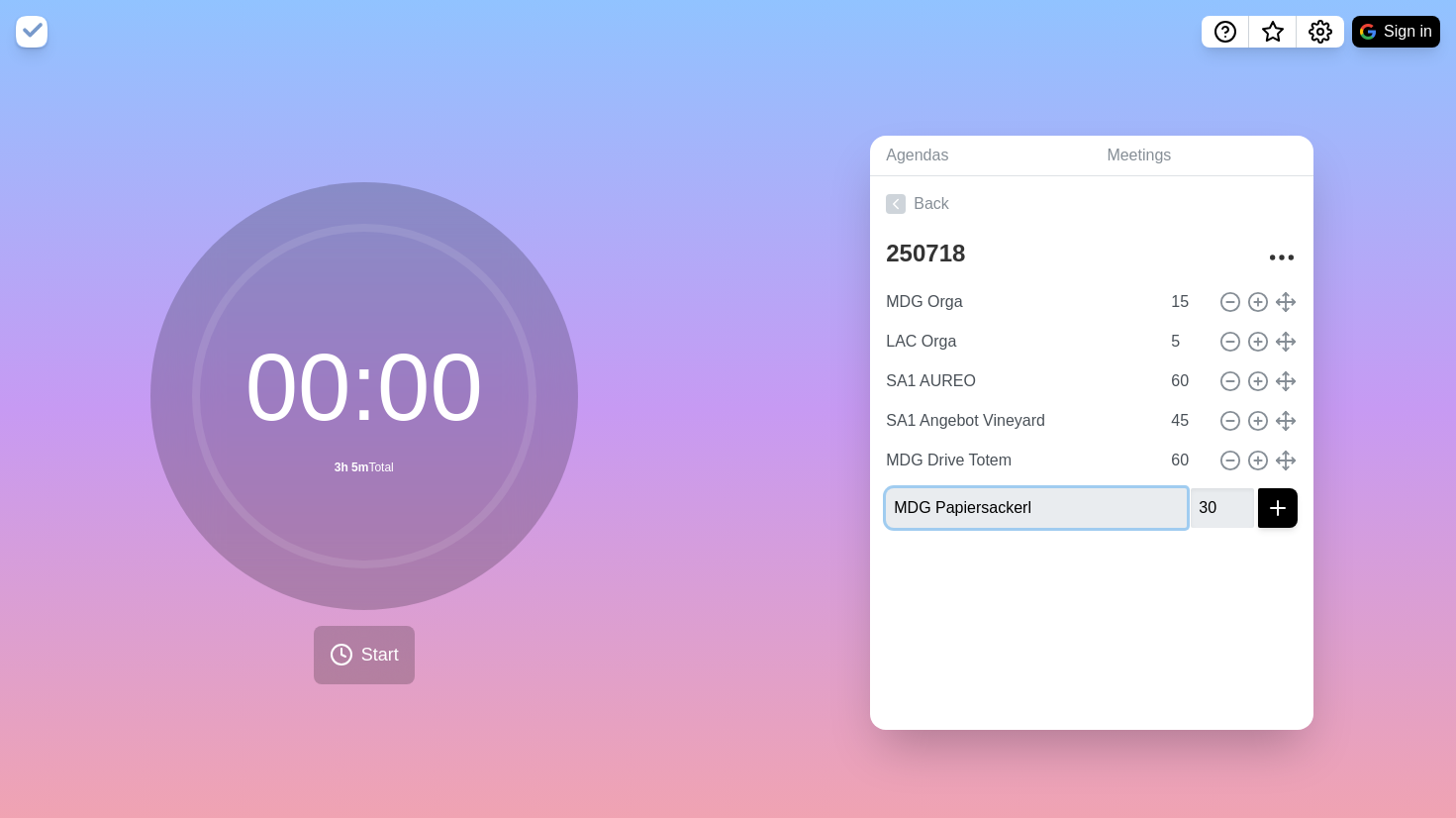 type 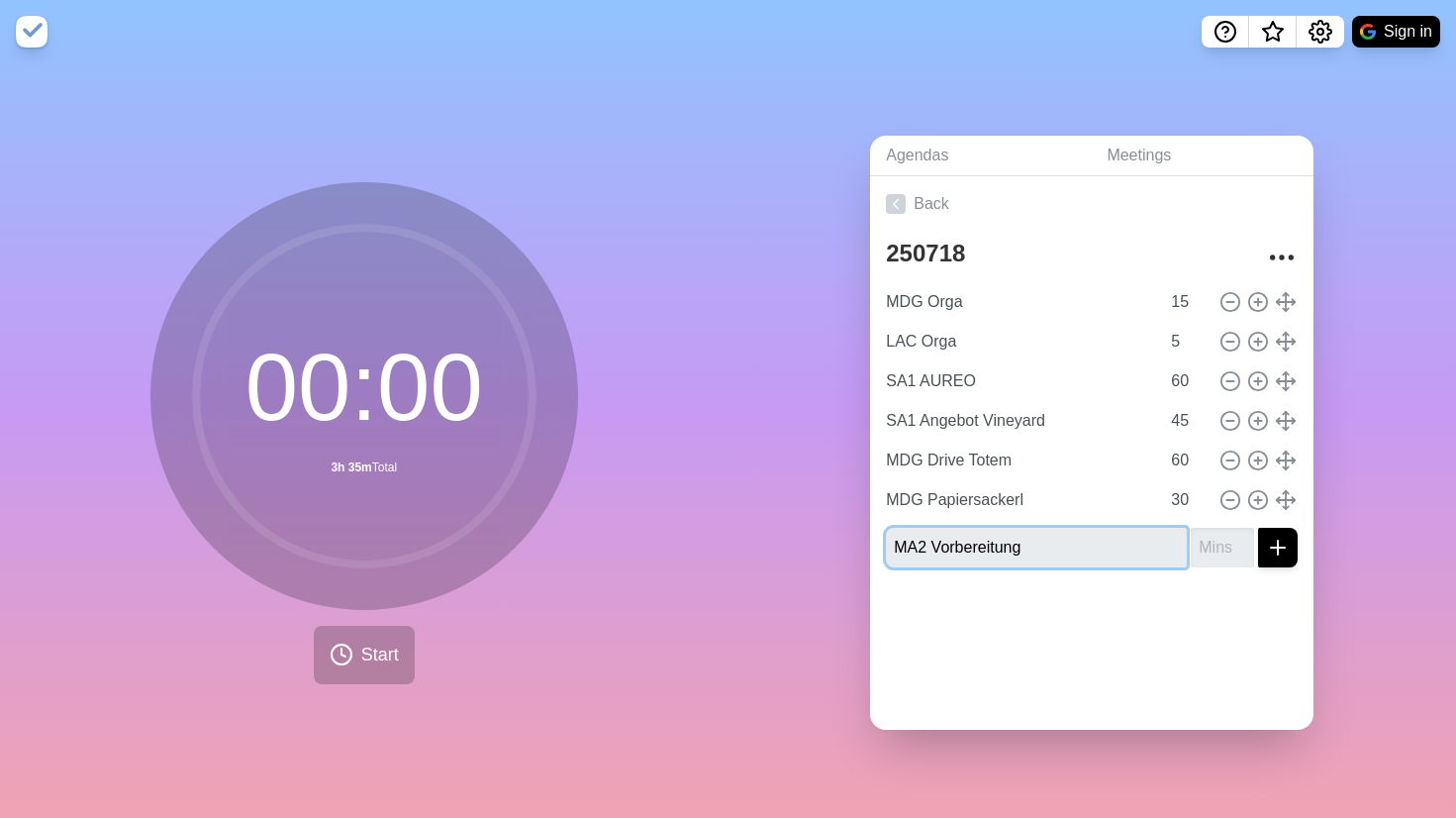 type on "MA2 Vorbereitung" 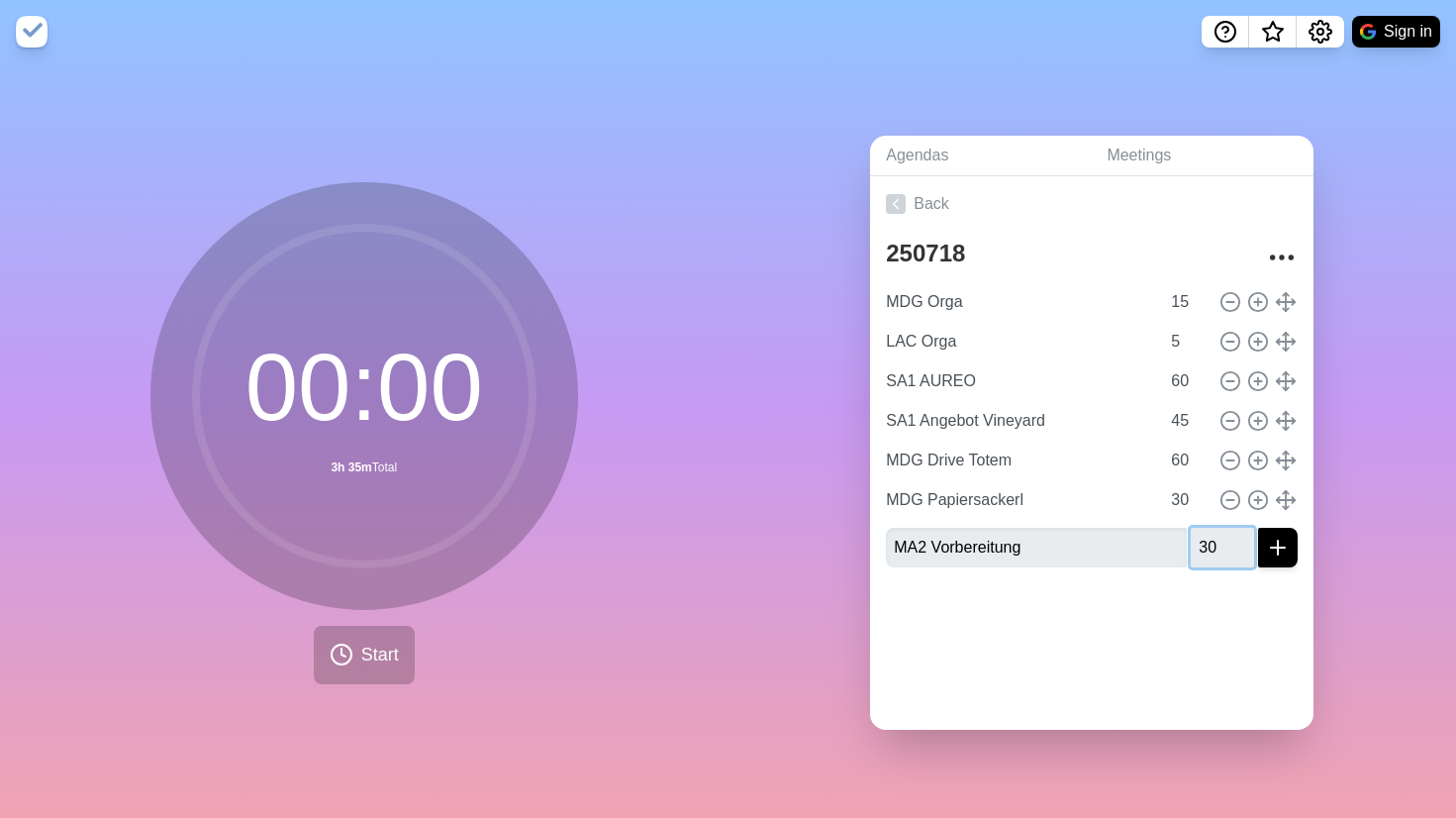type on "30" 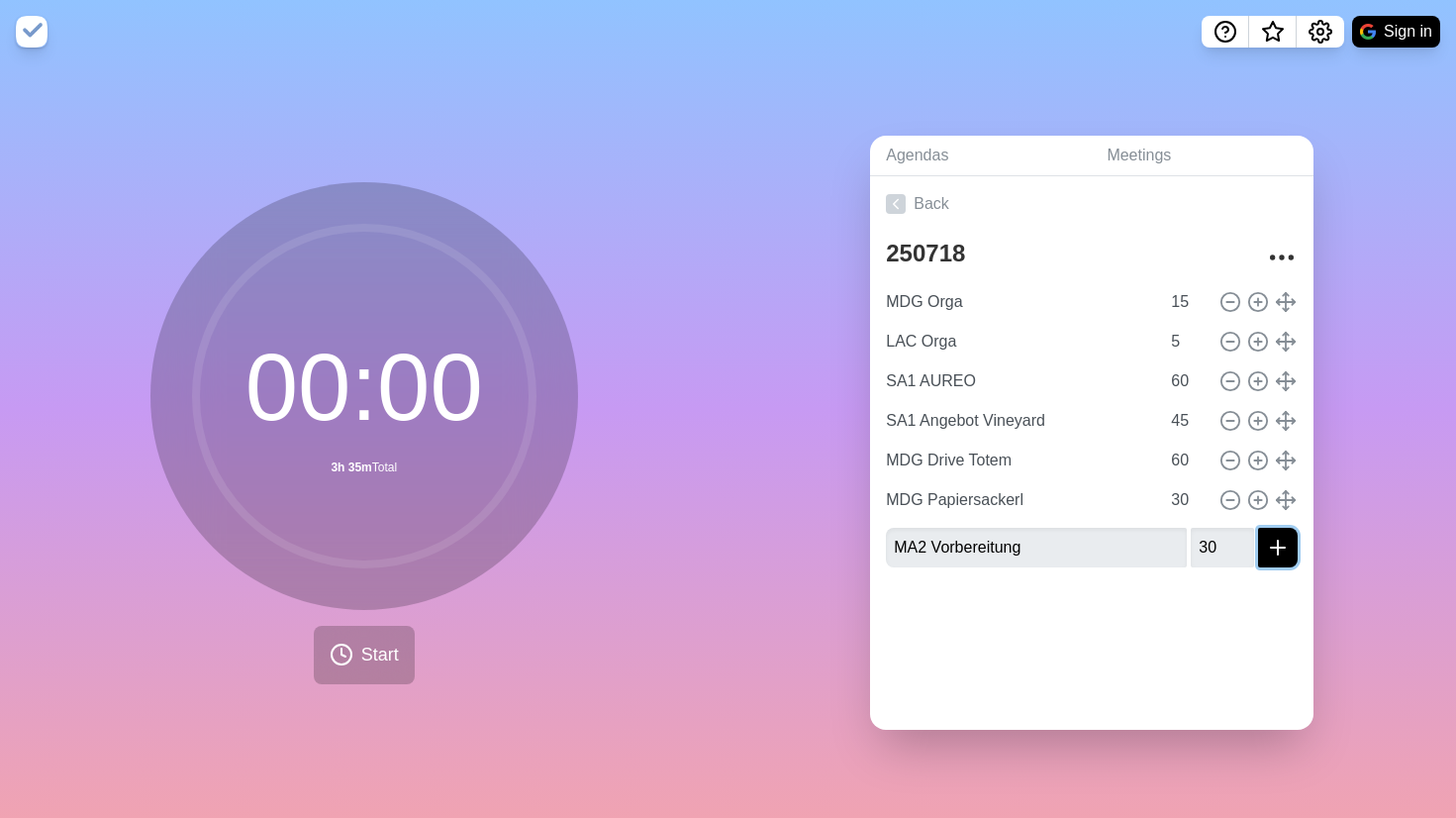 click at bounding box center [1278, 548] 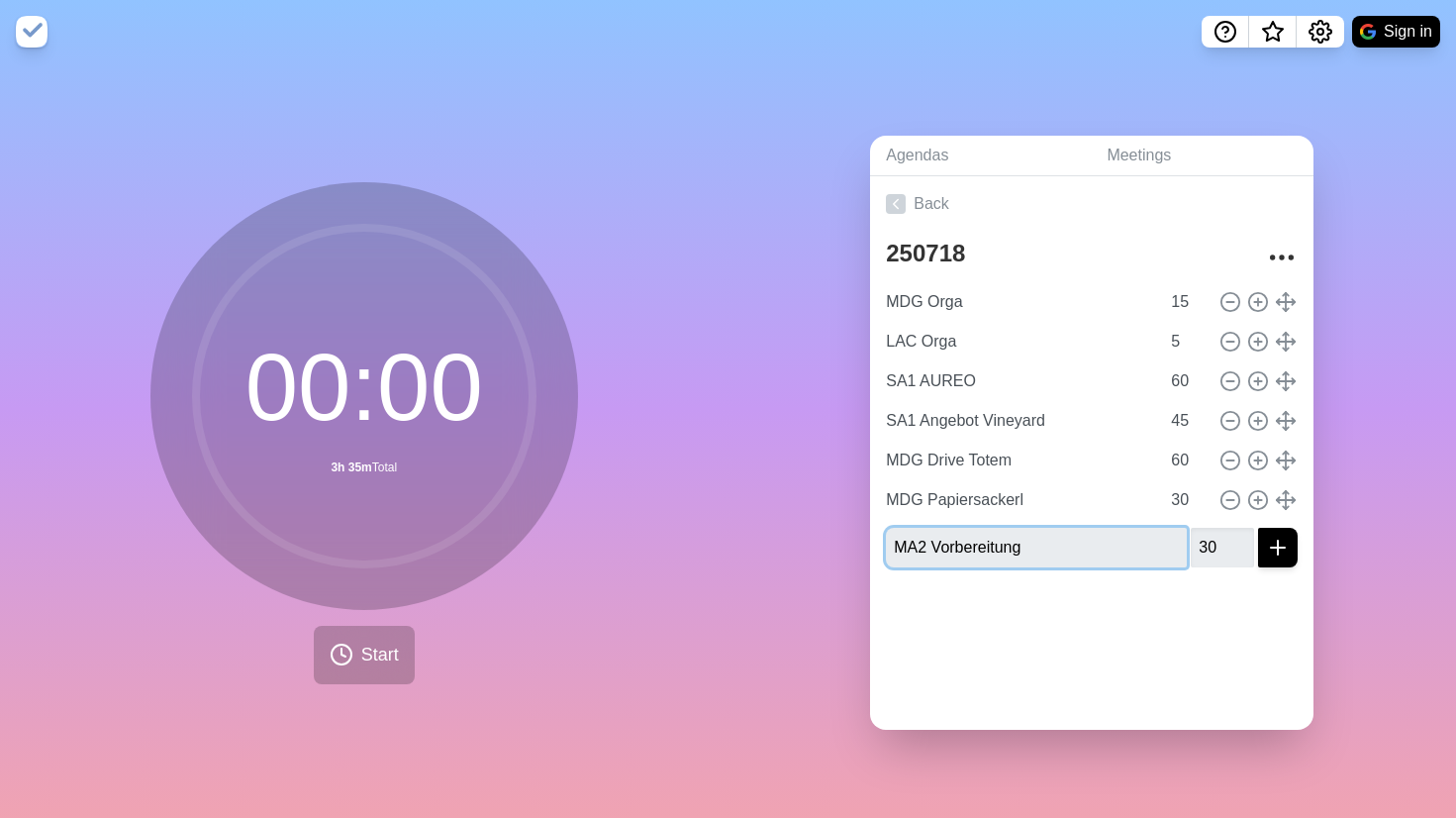 type 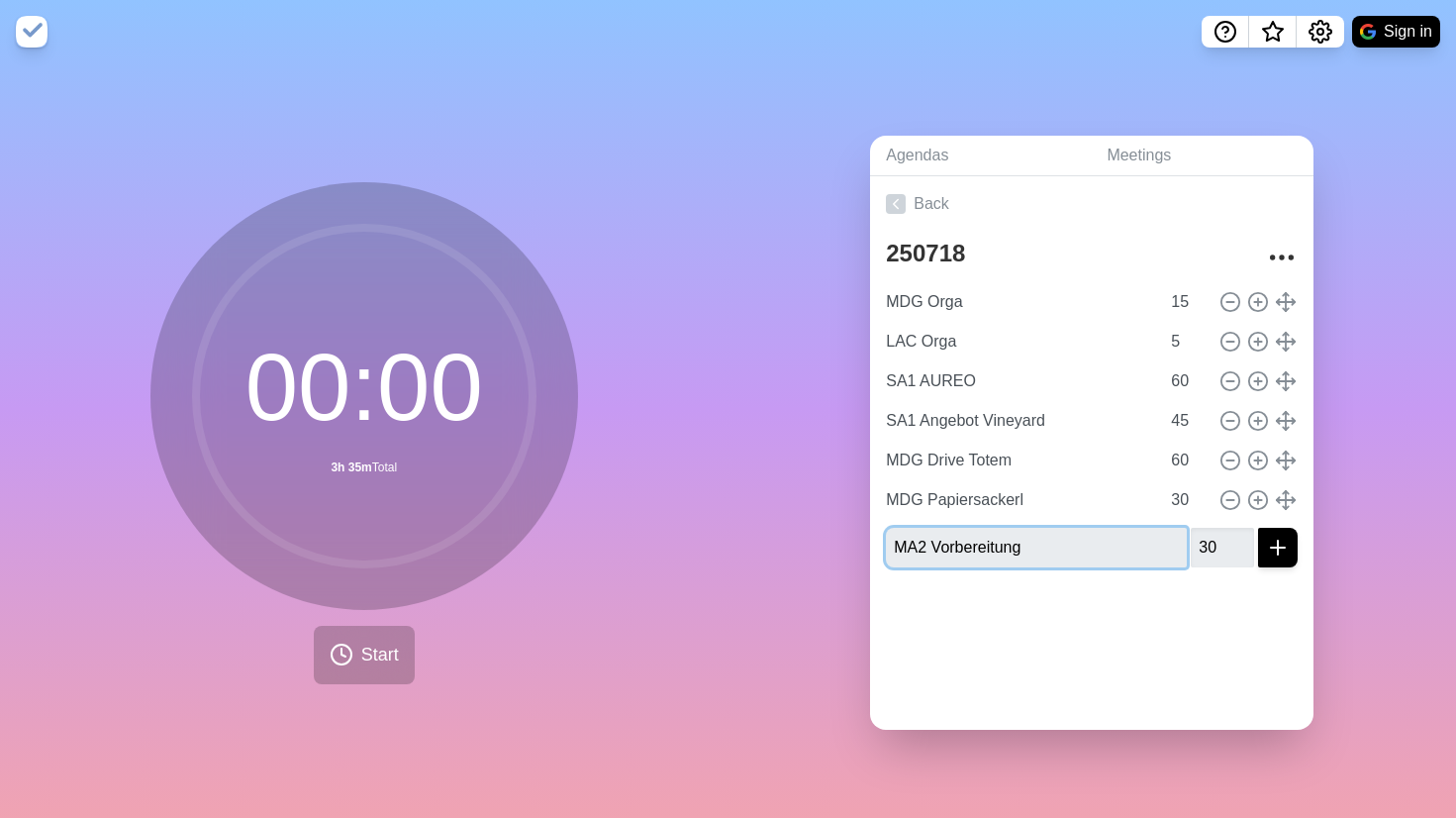 type 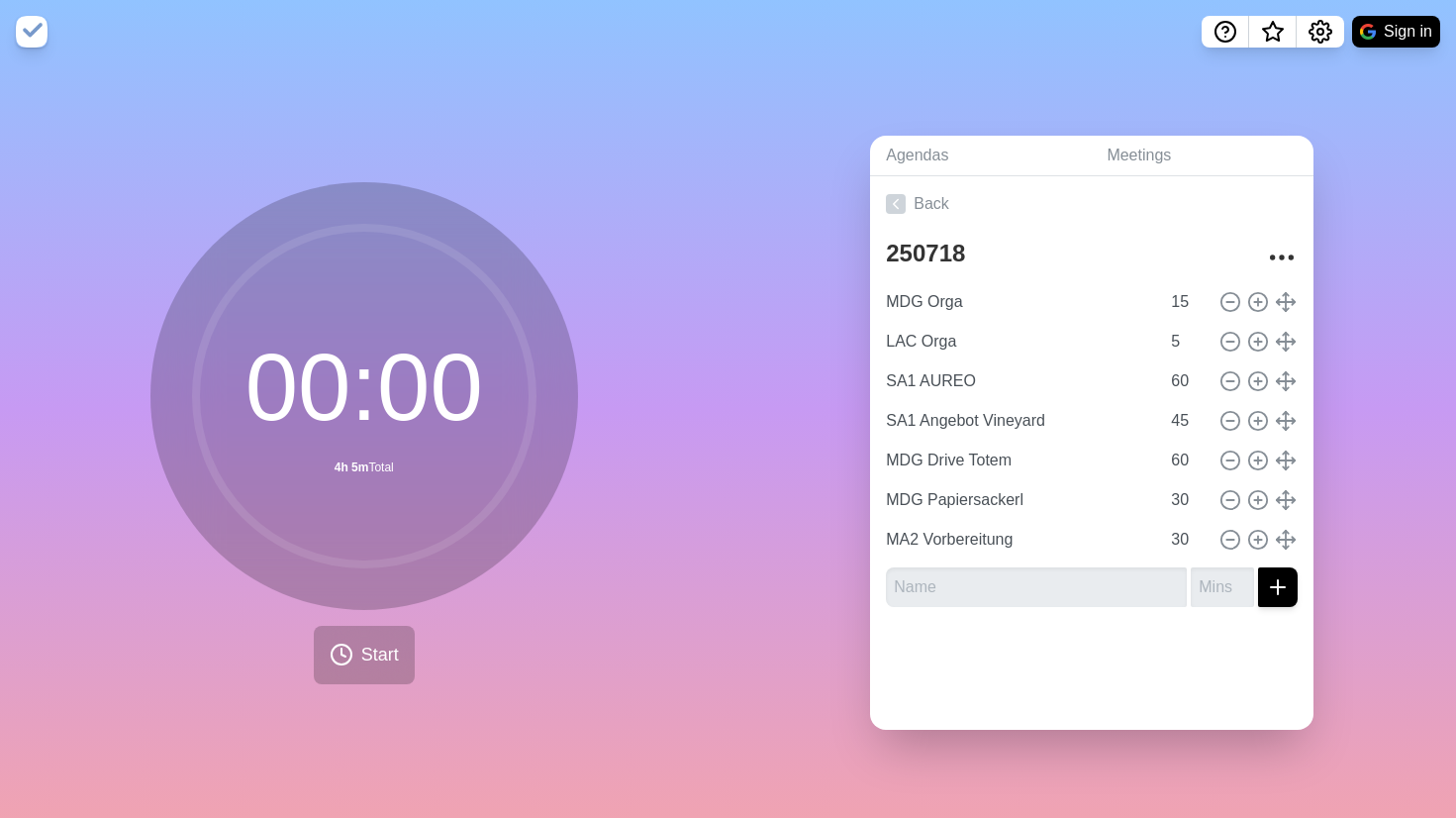 click 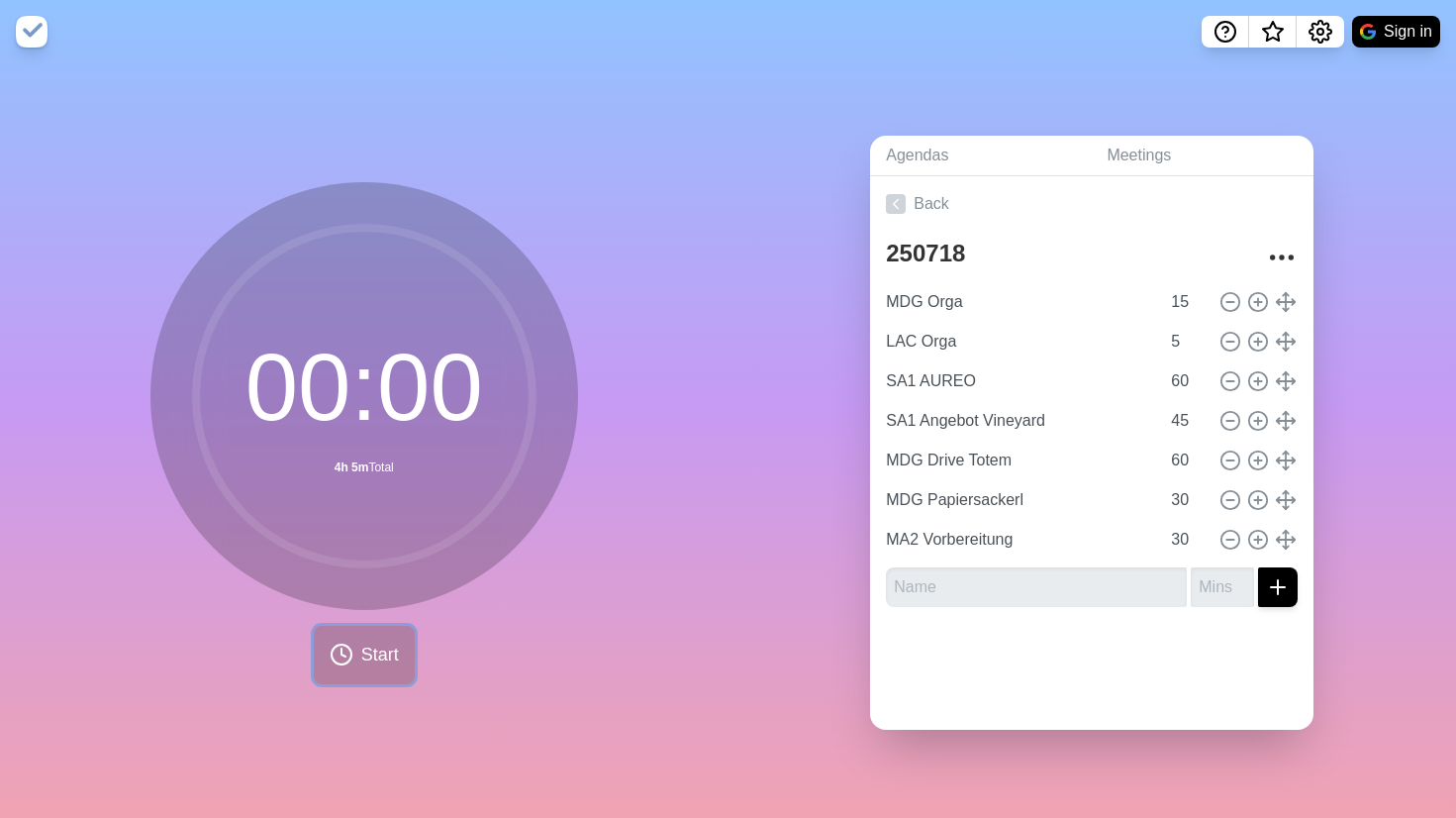 click on "Start" at bounding box center [364, 655] 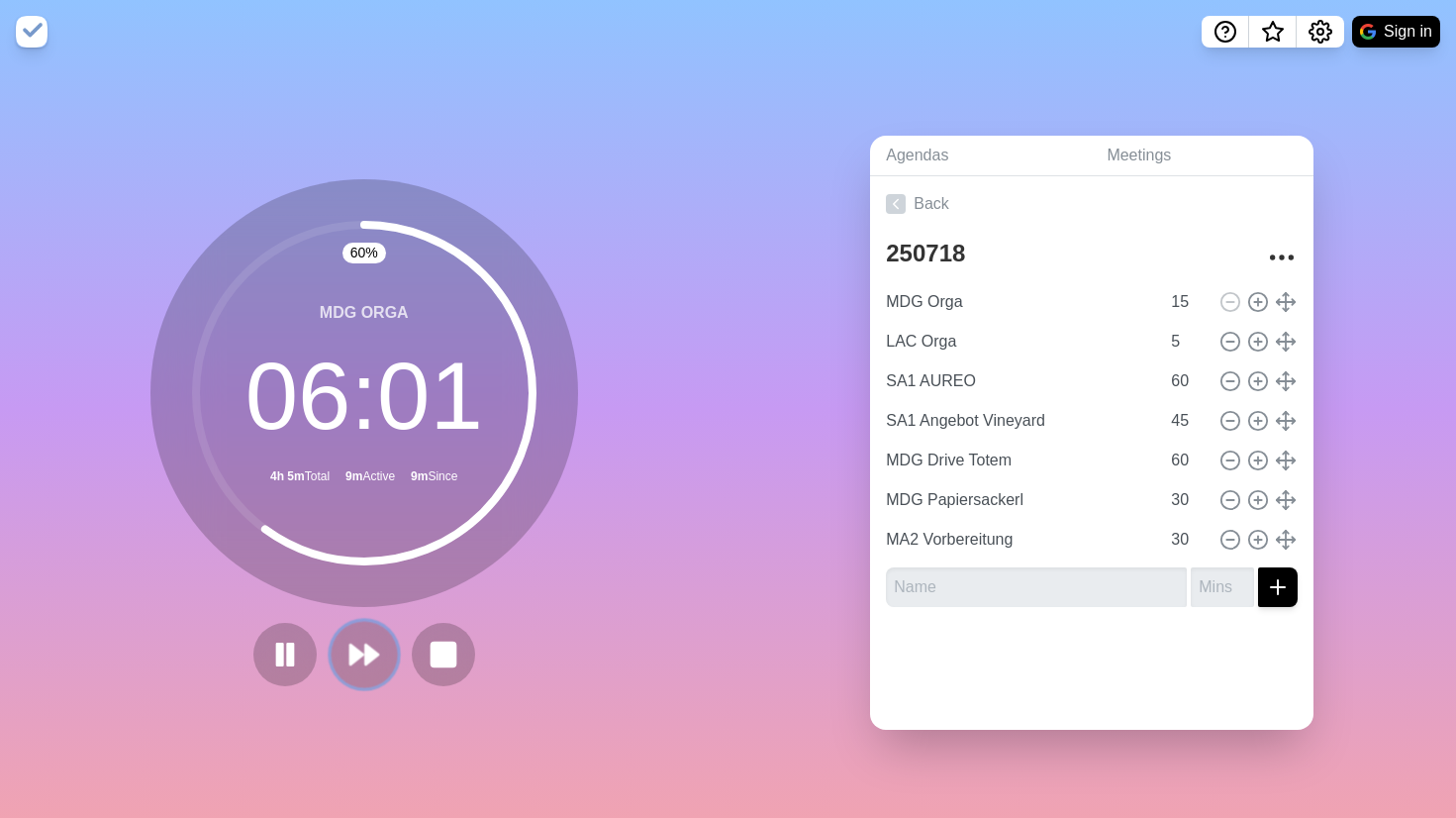 click 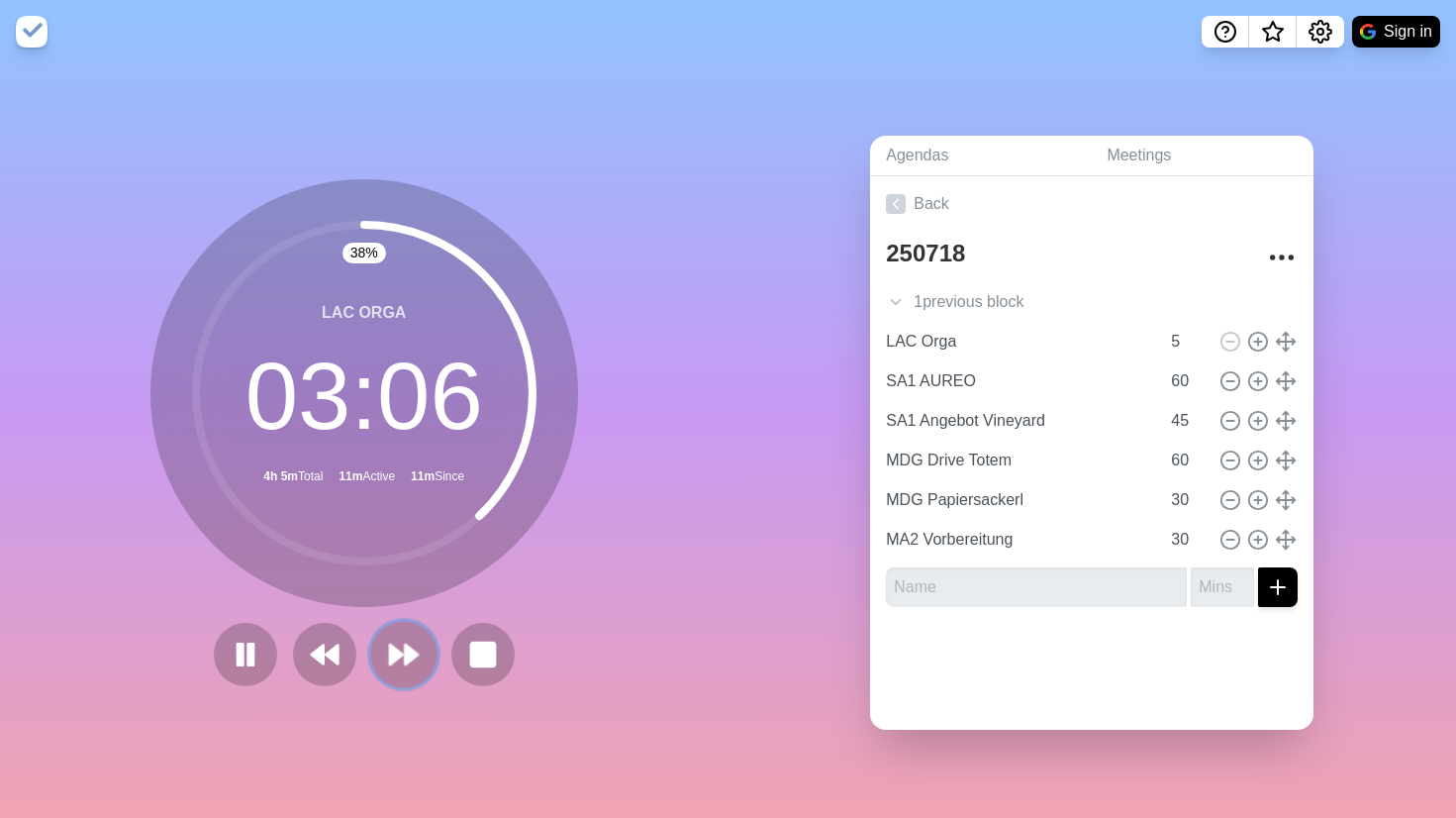 click at bounding box center (403, 654) 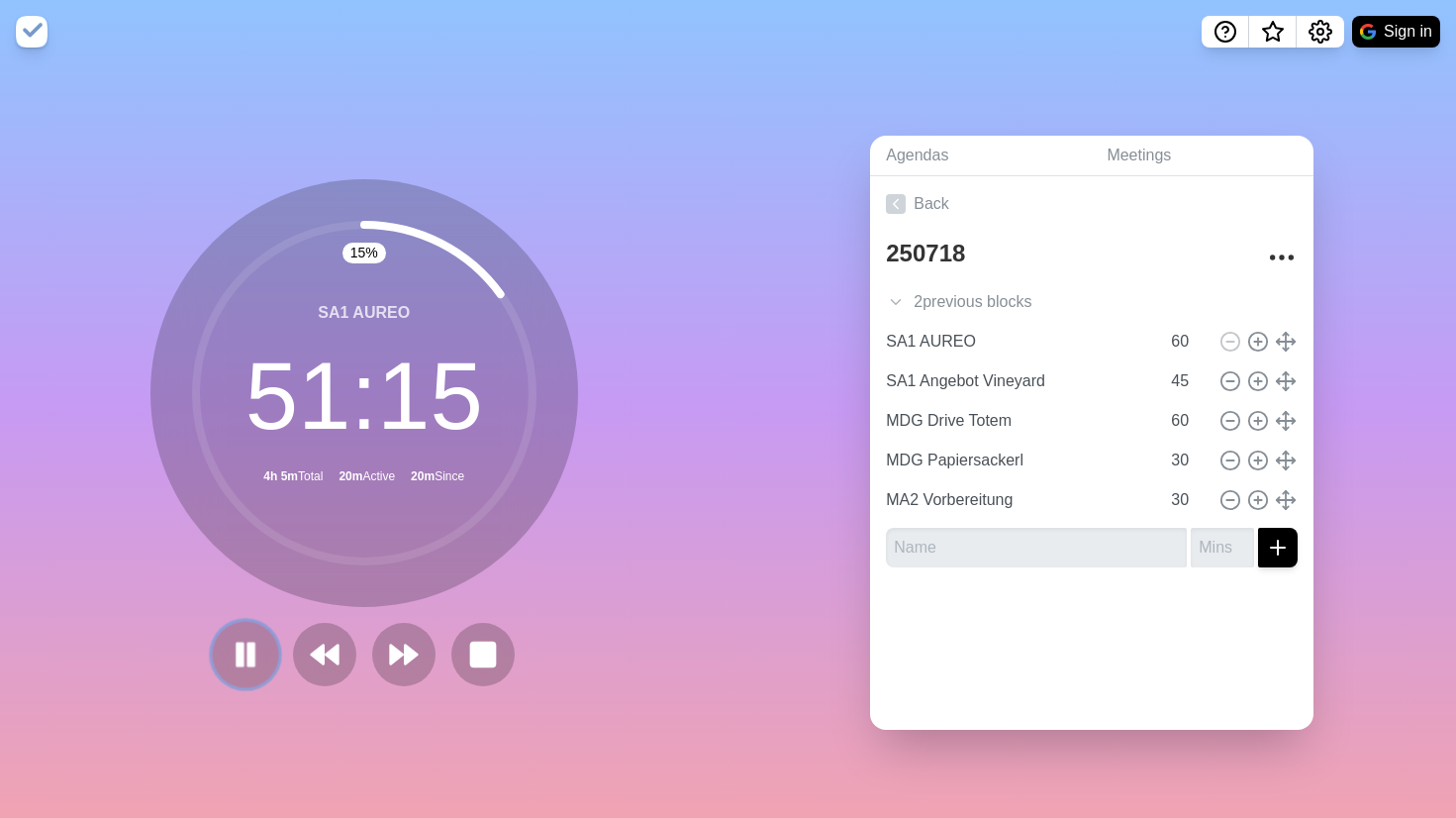 click 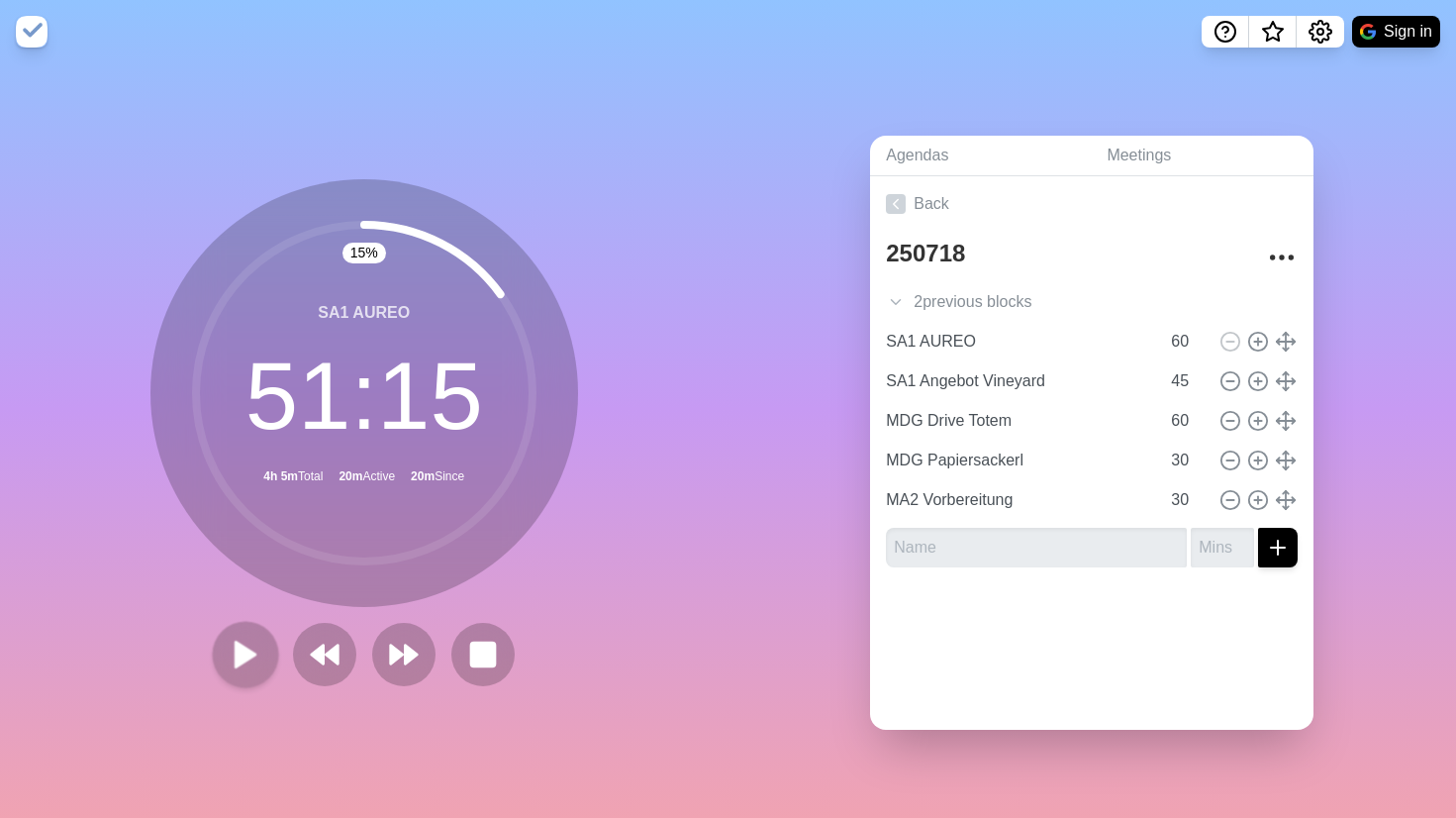 drag, startPoint x: 260, startPoint y: 716, endPoint x: 232, endPoint y: 665, distance: 58.1808 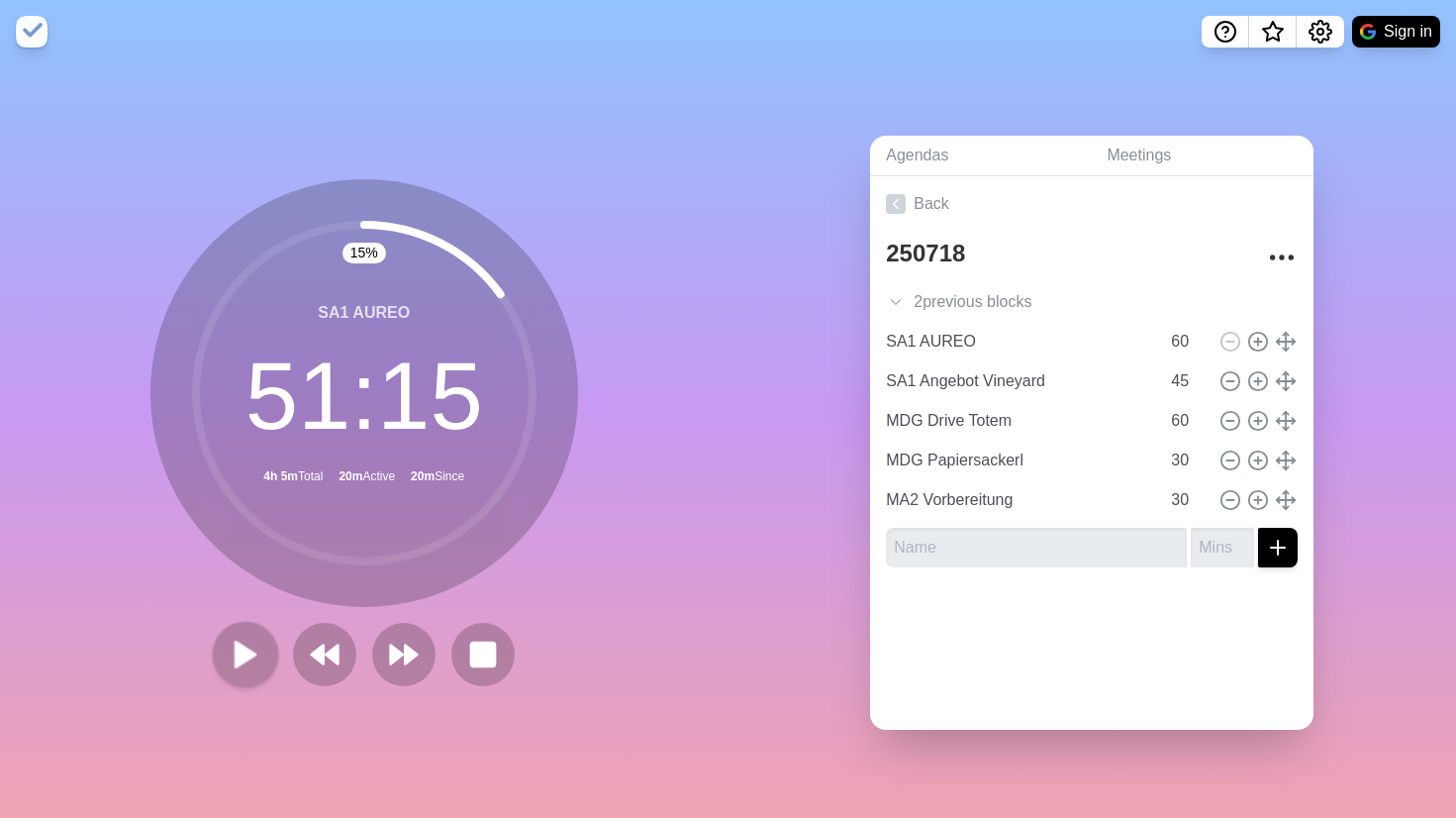 click on "15 %   SA1 AUREO     51 : 15   4h 5m
Total   20m
Active   20m
Since" at bounding box center (364, 441) 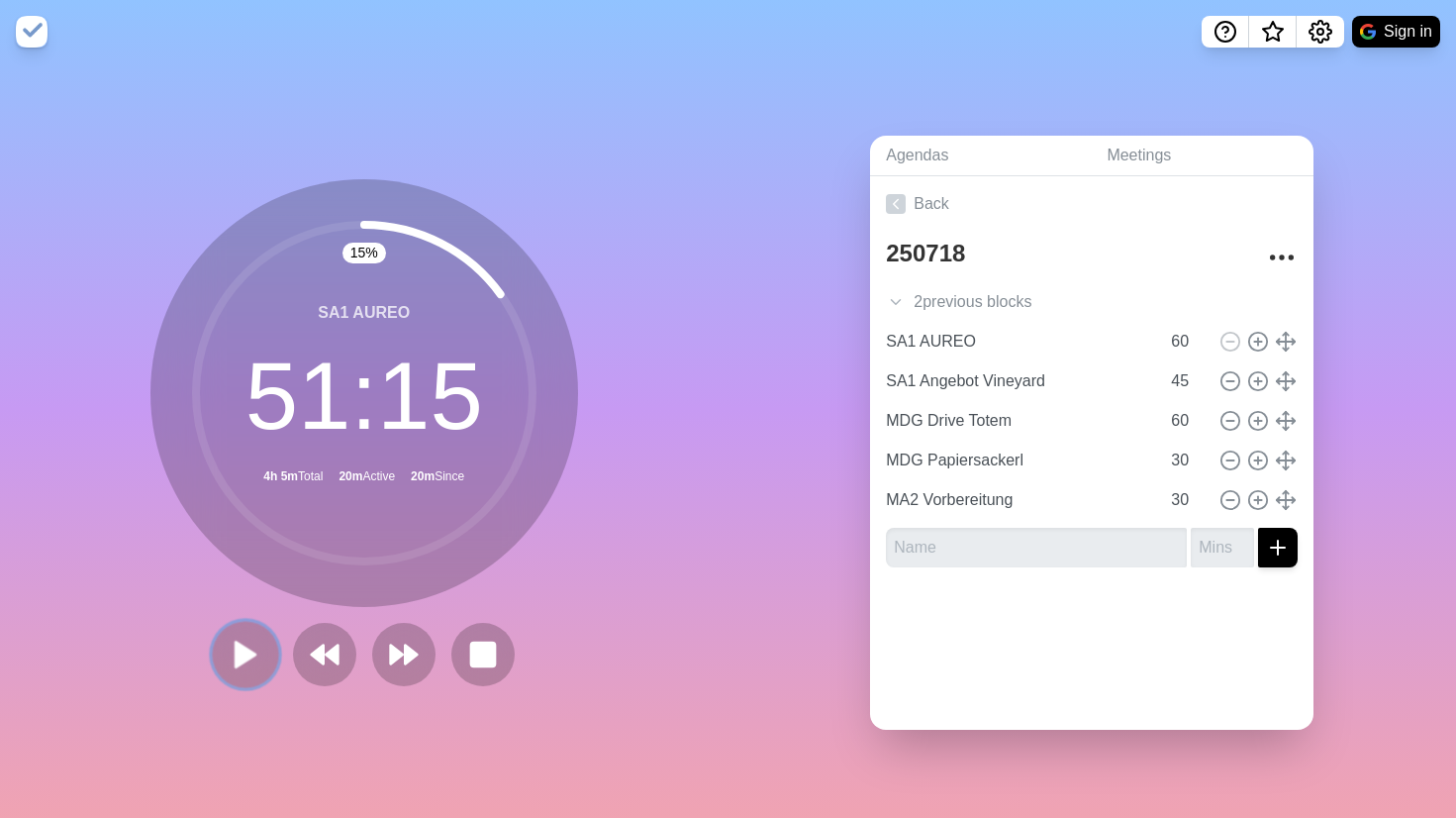 click at bounding box center [244, 654] 